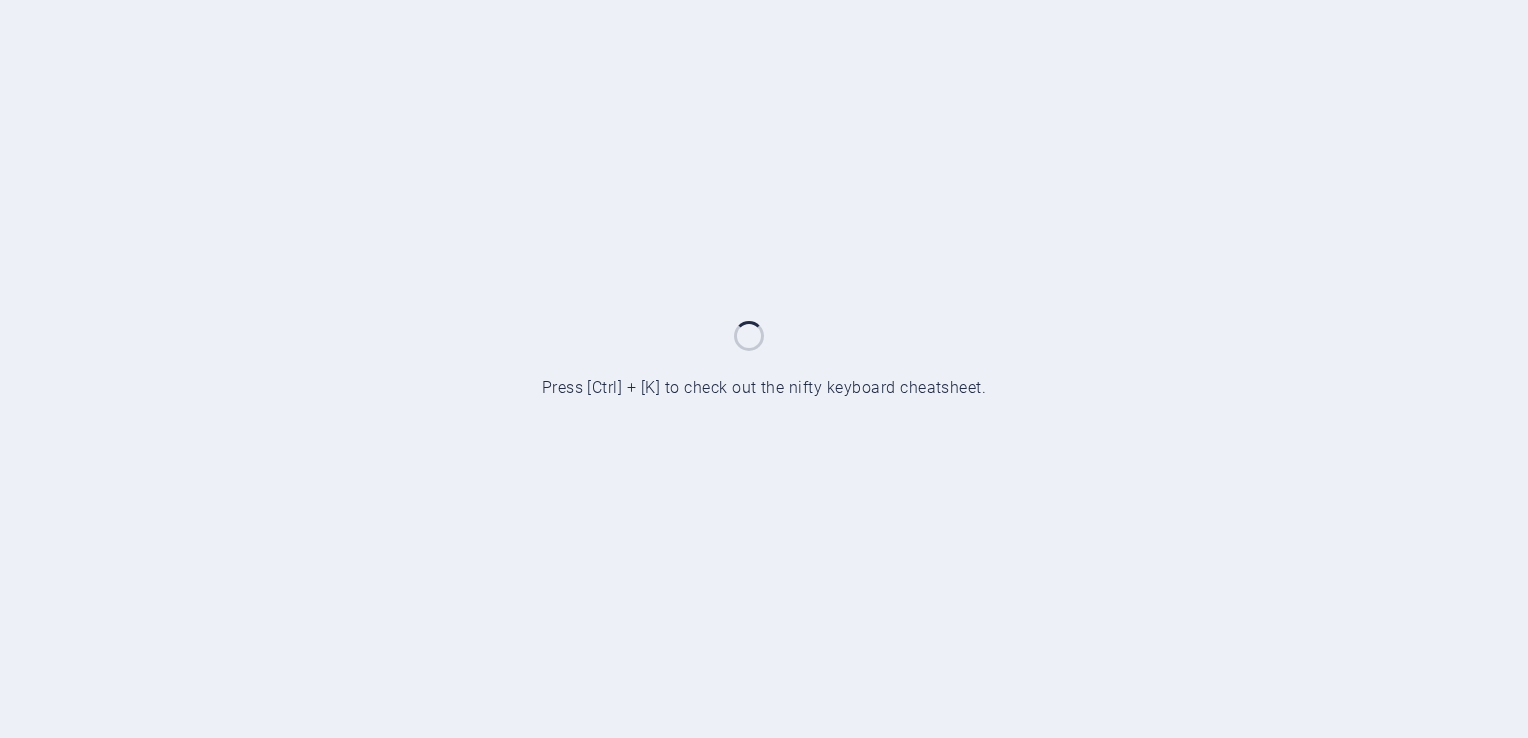 scroll, scrollTop: 0, scrollLeft: 0, axis: both 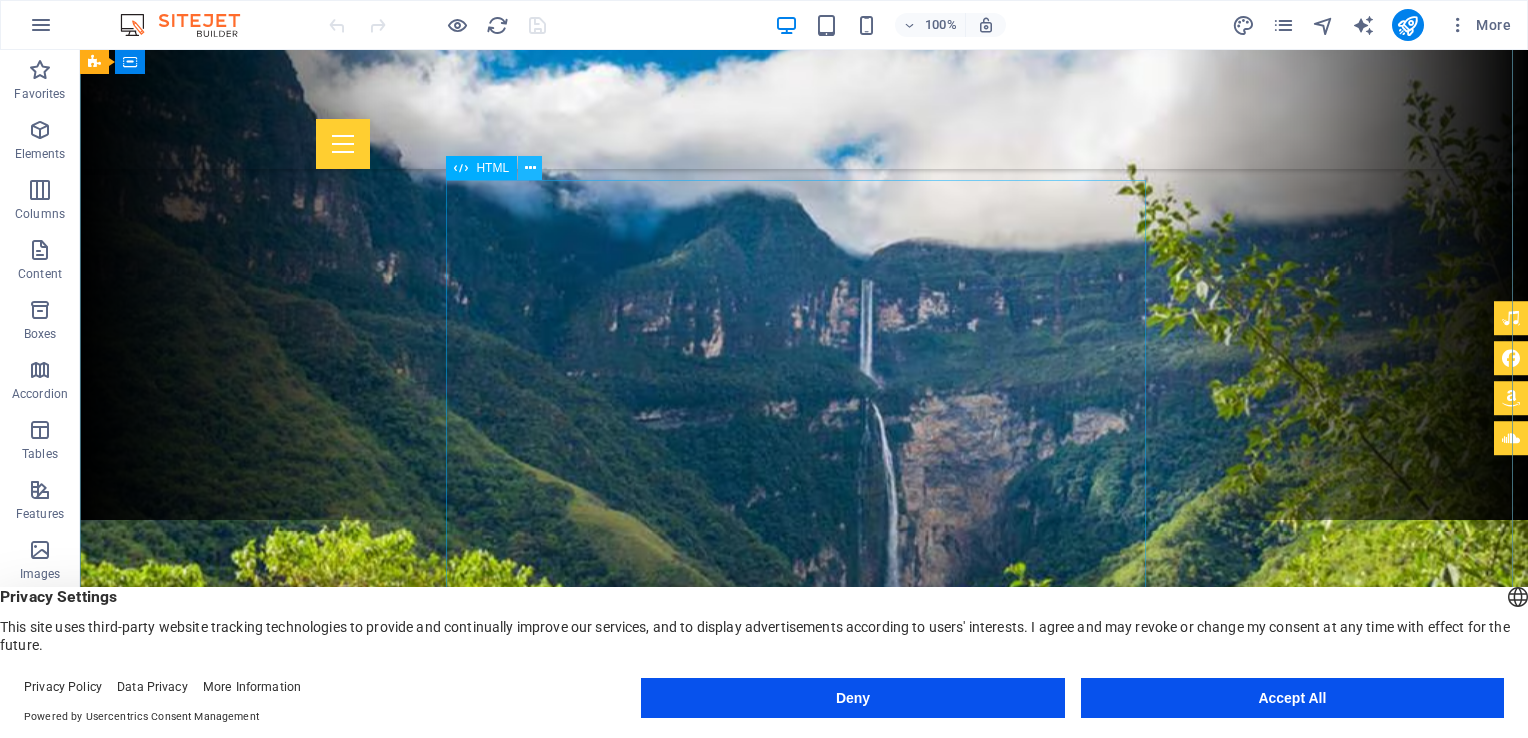 click at bounding box center (530, 168) 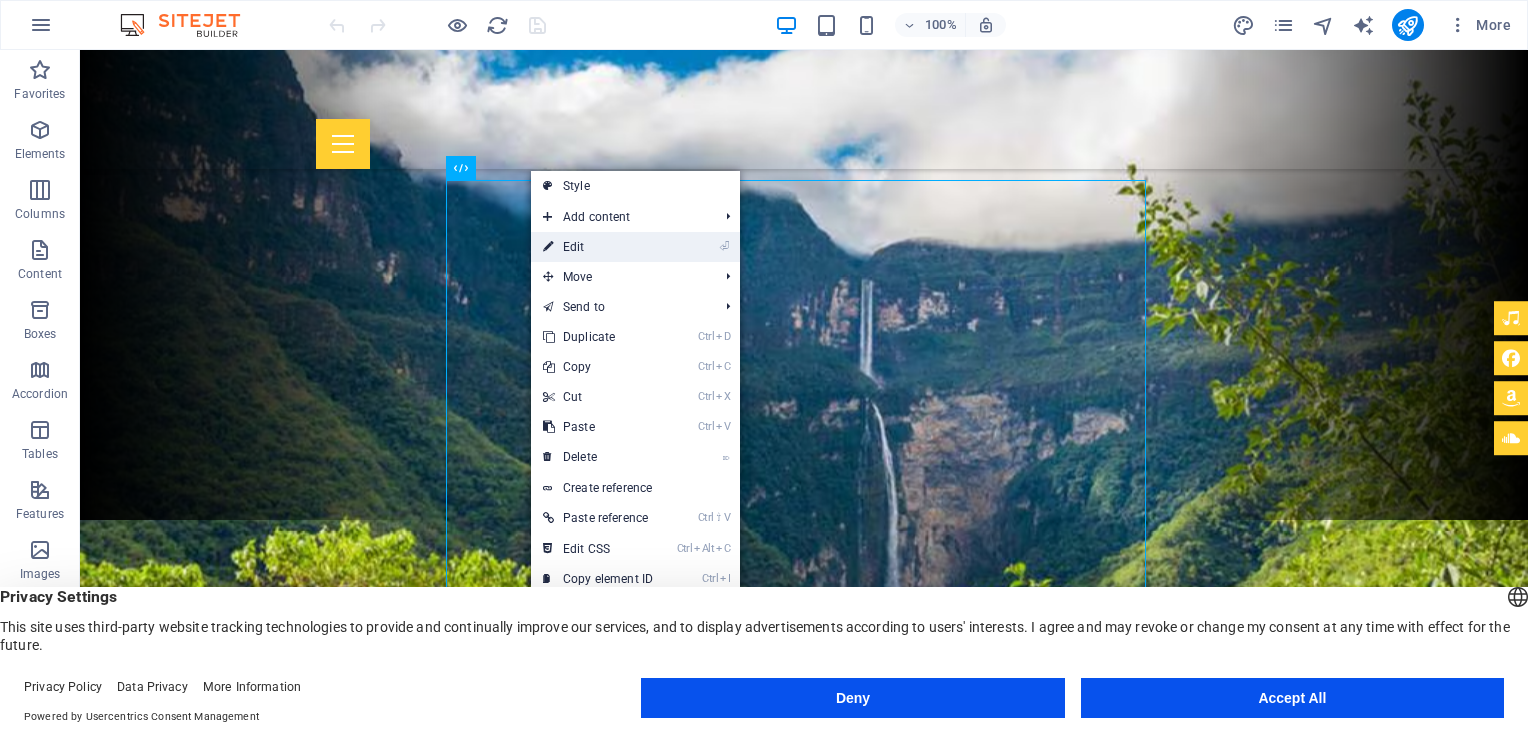 click on "⏎  Edit" at bounding box center [598, 247] 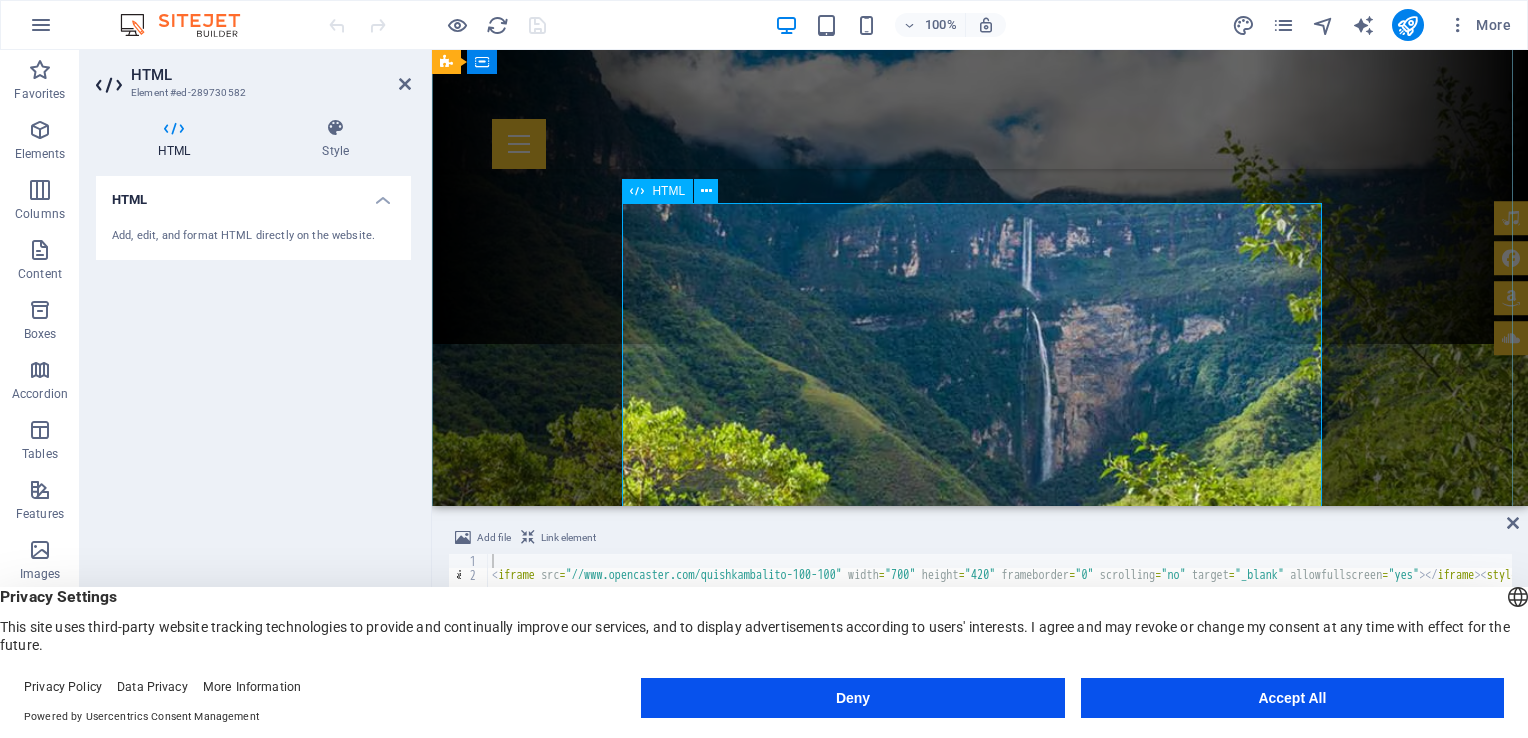 scroll, scrollTop: 160, scrollLeft: 0, axis: vertical 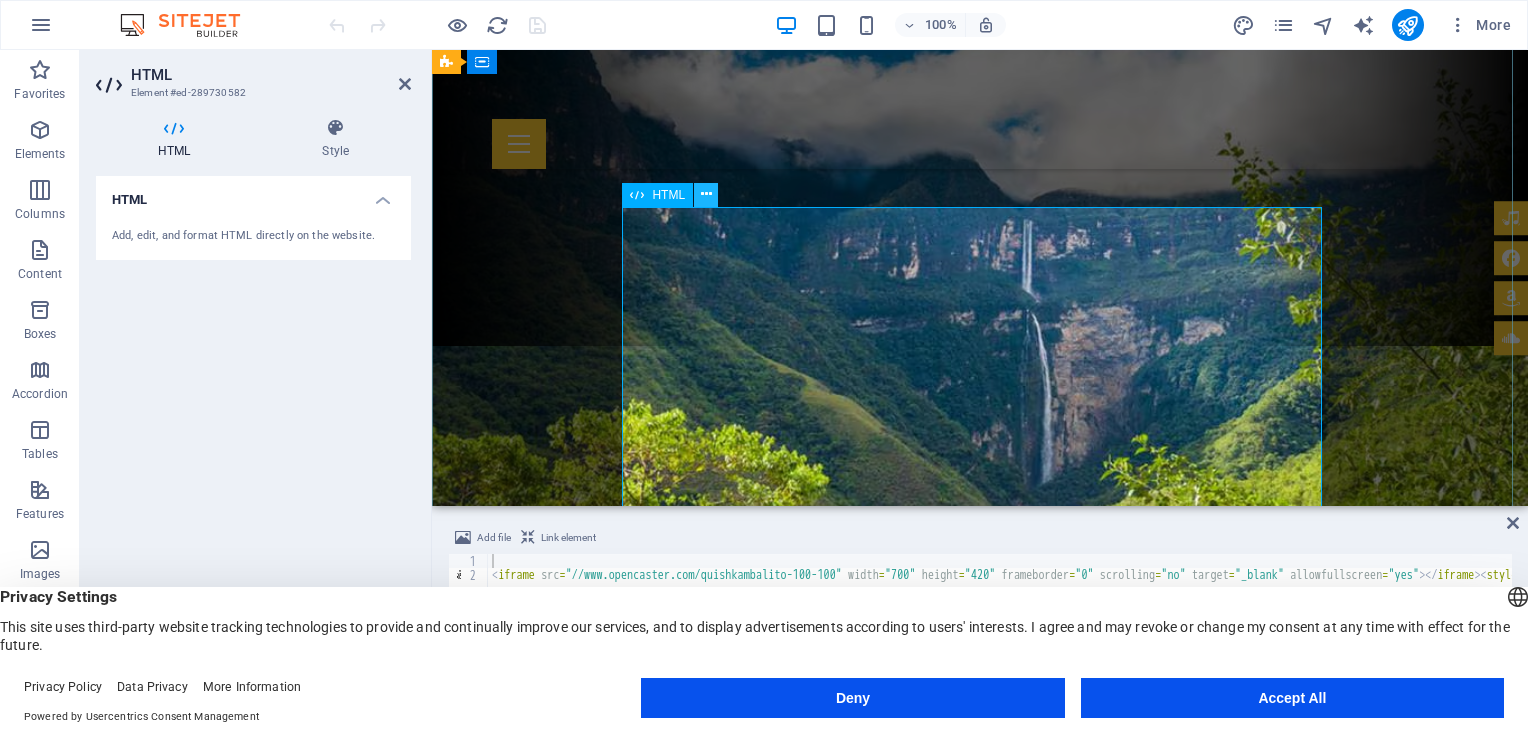 click at bounding box center (706, 194) 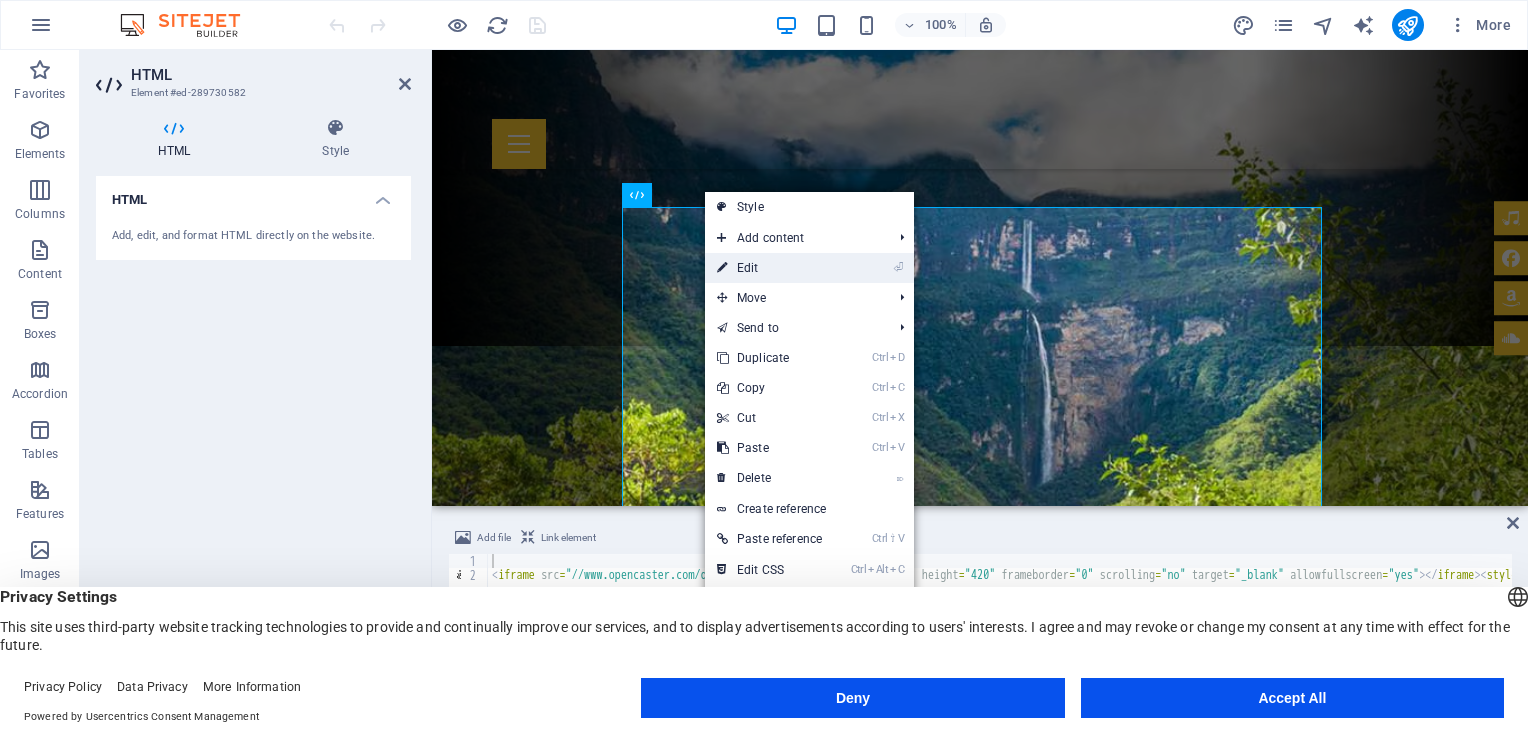click on "⏎  Edit" at bounding box center (772, 268) 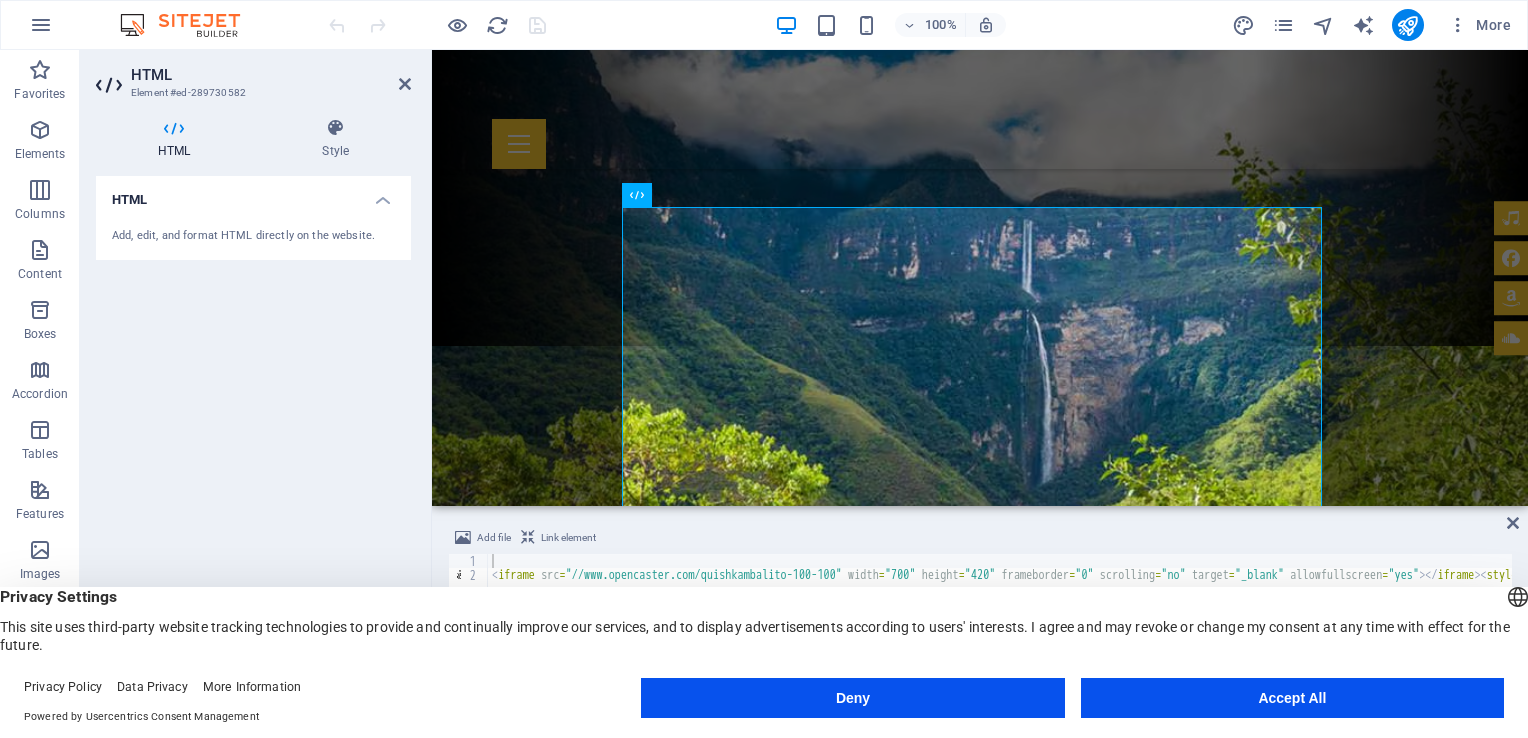 click at bounding box center [174, 128] 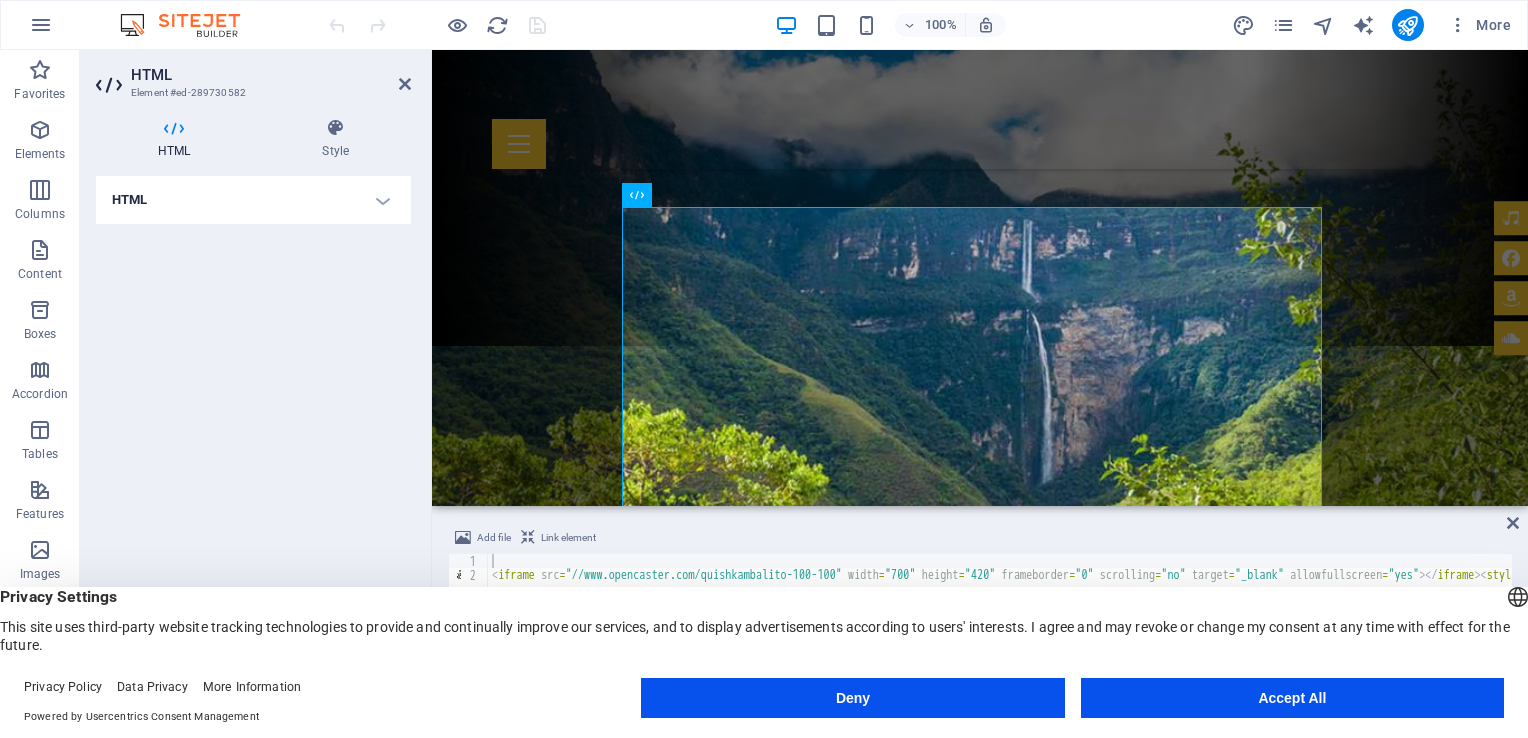 click on "HTML" at bounding box center [253, 200] 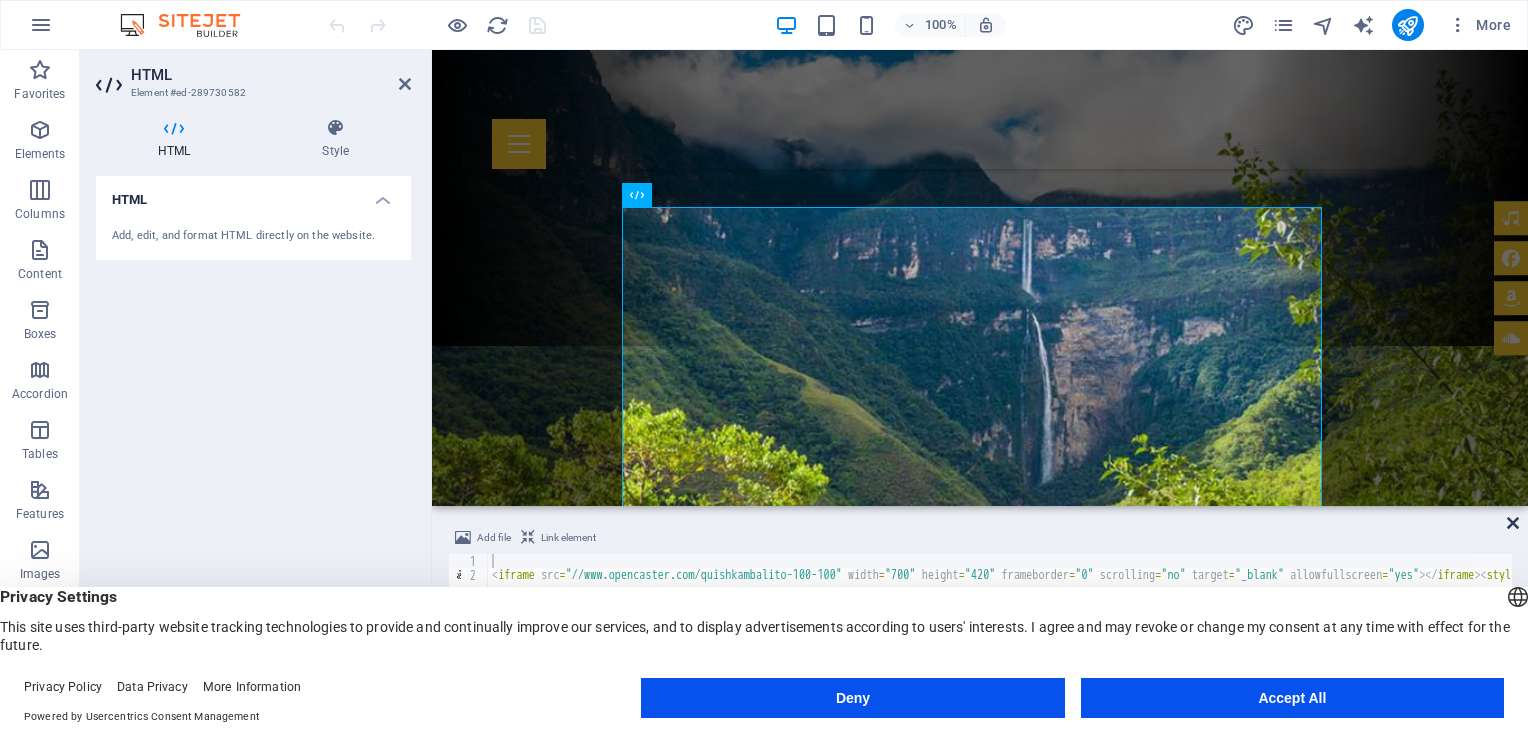 click at bounding box center (1513, 523) 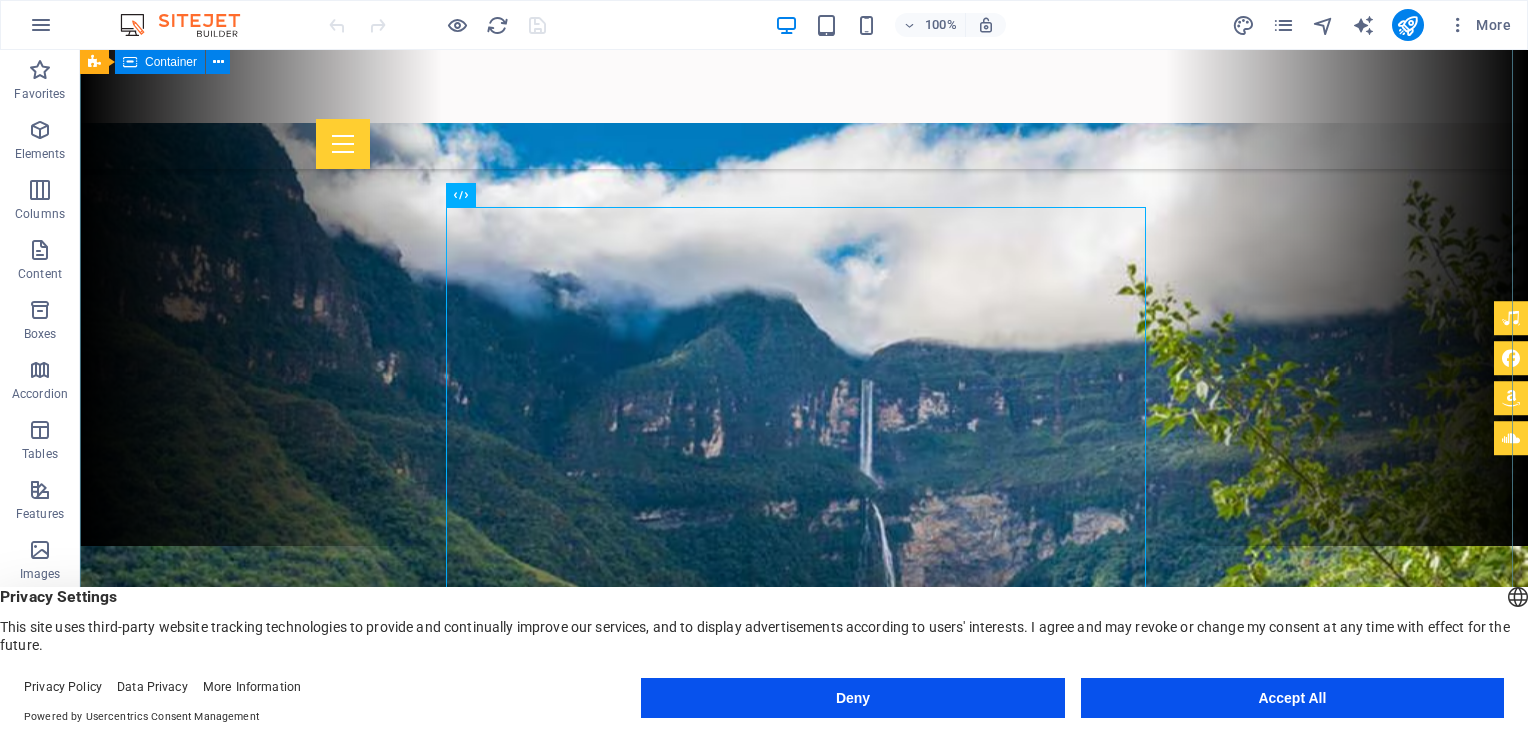 scroll, scrollTop: 299, scrollLeft: 0, axis: vertical 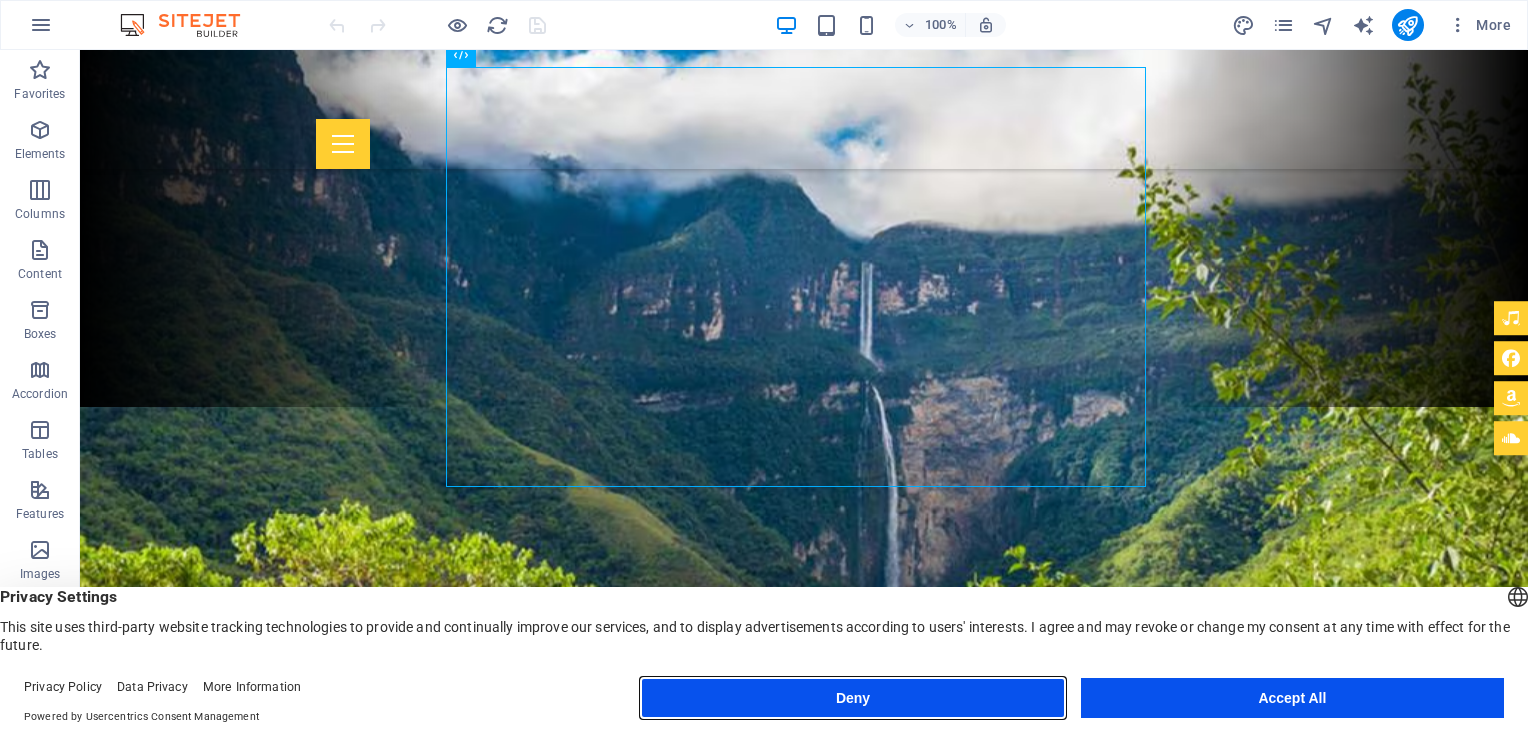 click on "Deny" at bounding box center [852, 698] 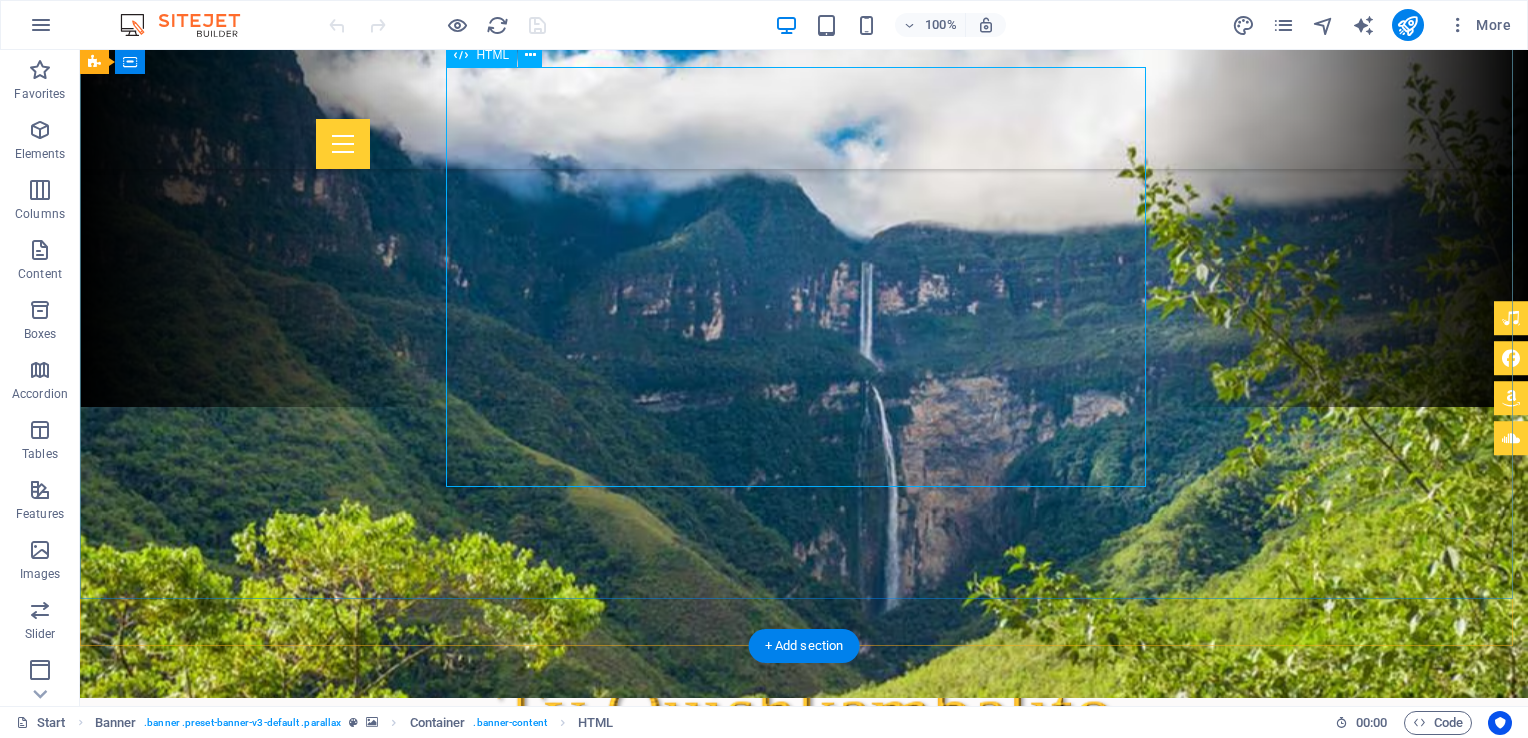click at bounding box center (682, 971) 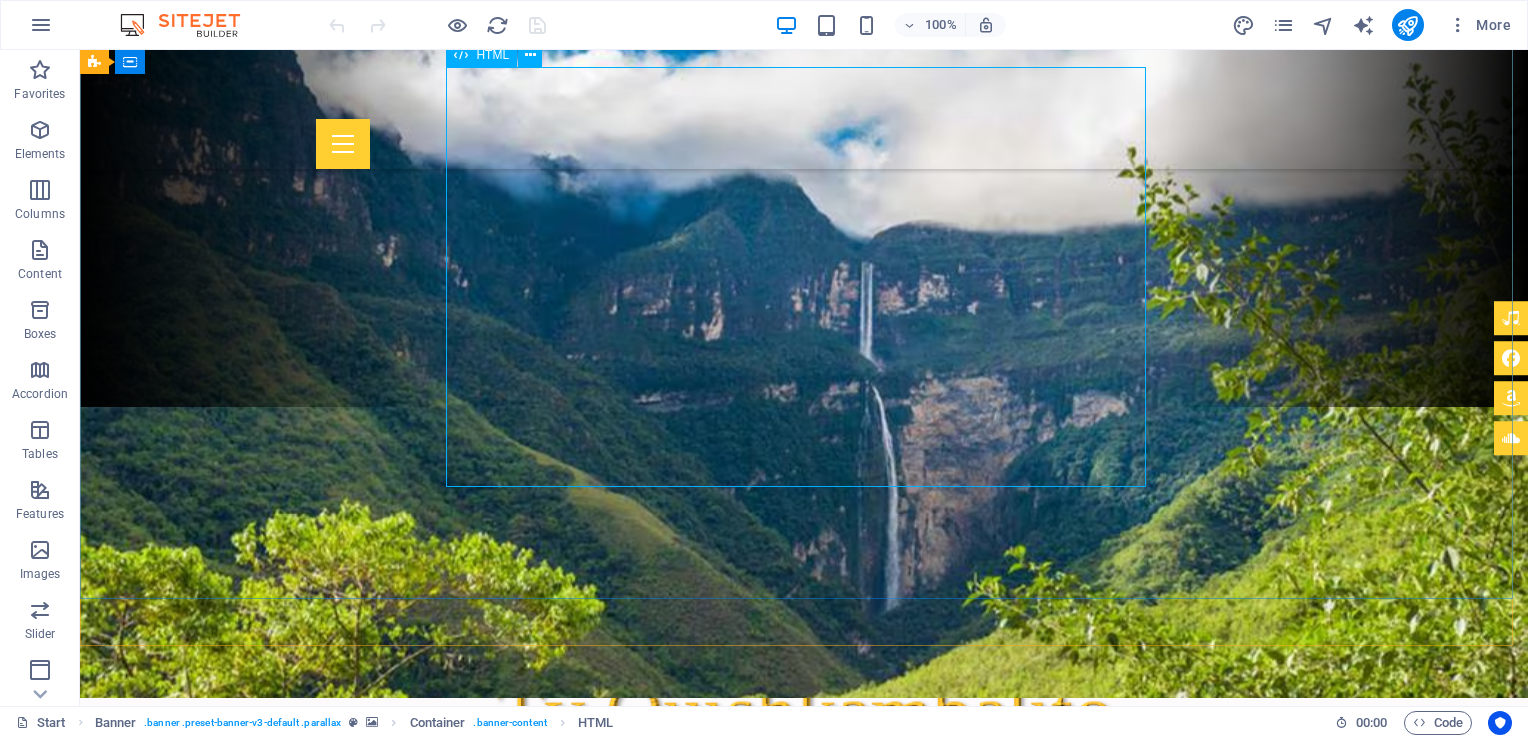 click at bounding box center [461, 55] 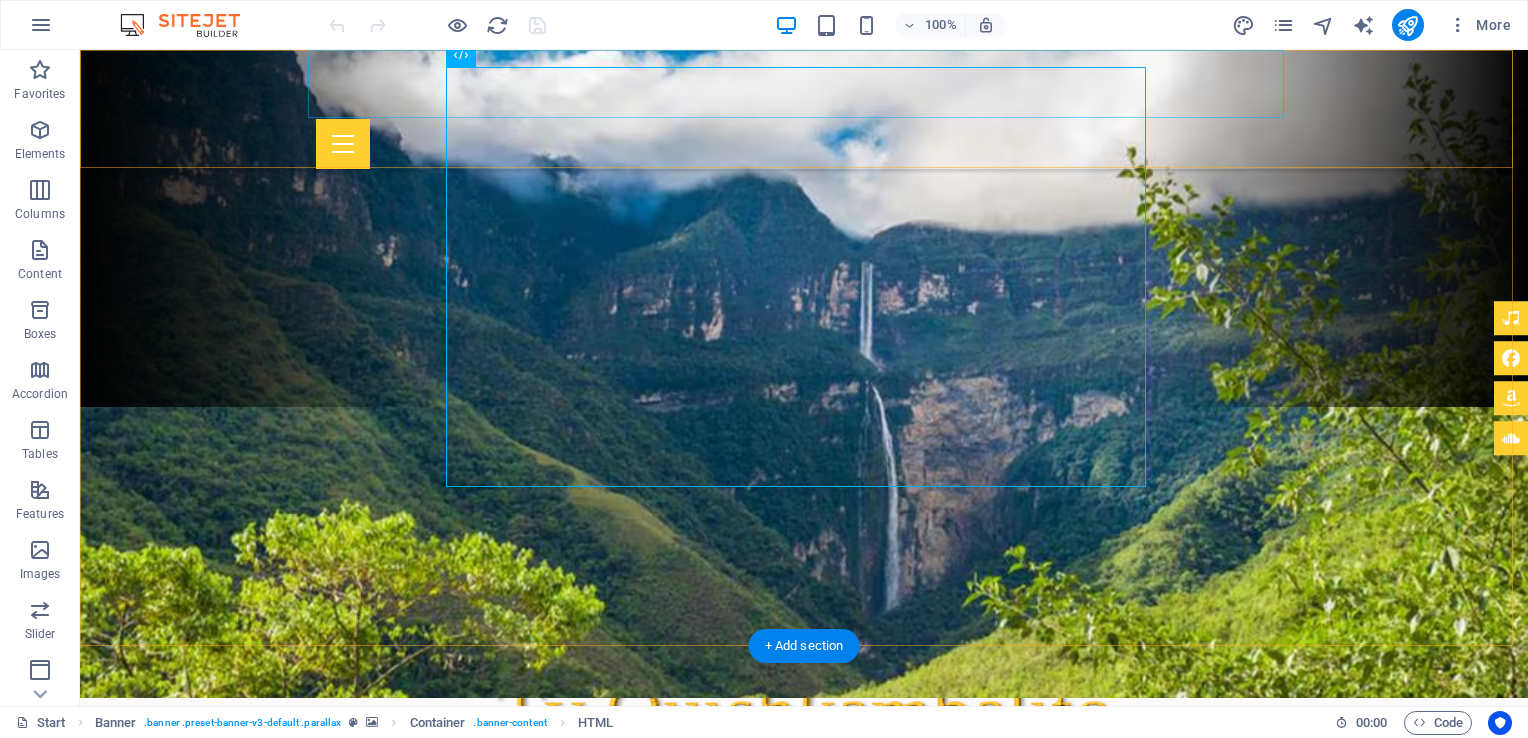 scroll, scrollTop: 233, scrollLeft: 0, axis: vertical 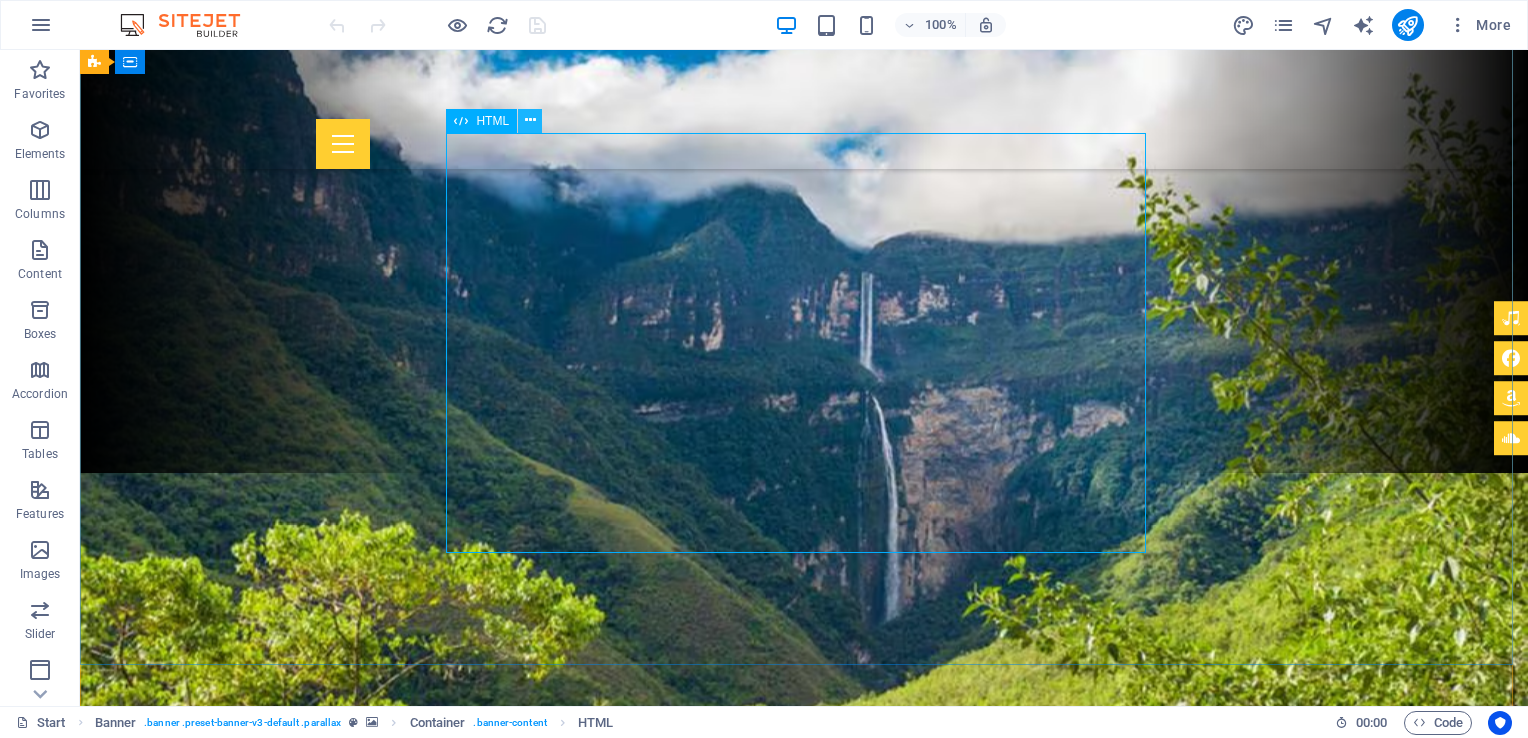 click at bounding box center (530, 120) 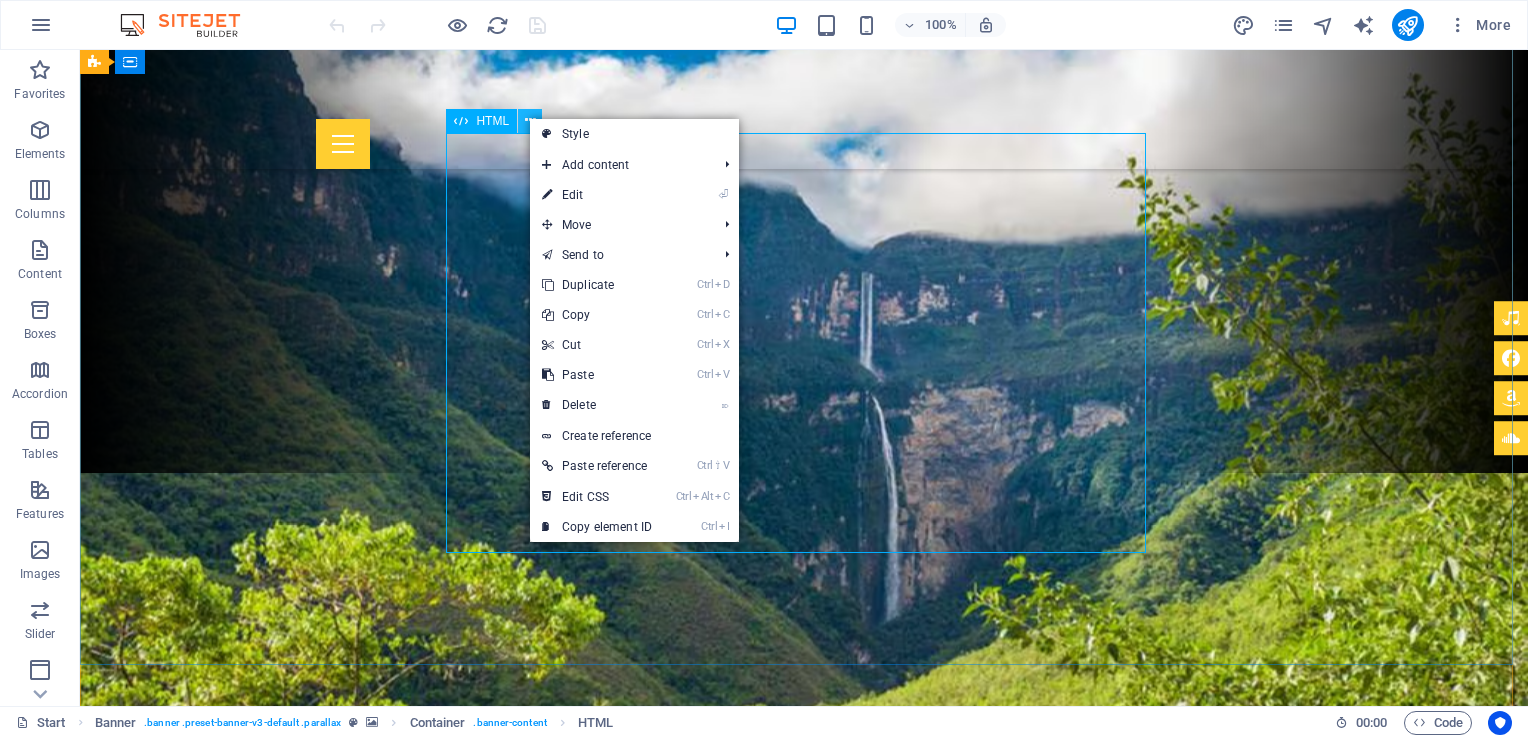 click at bounding box center [530, 120] 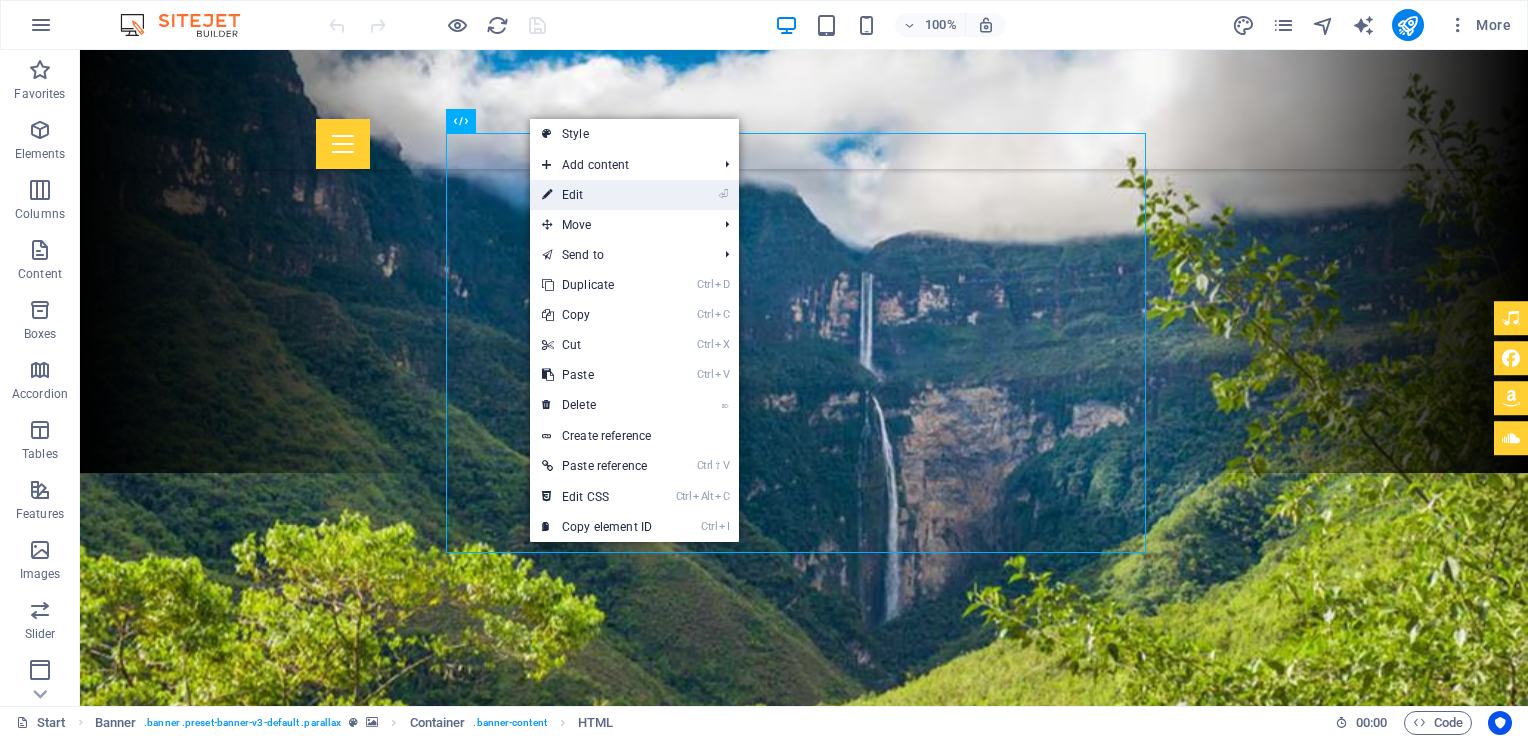 click on "⏎  Edit" at bounding box center (597, 195) 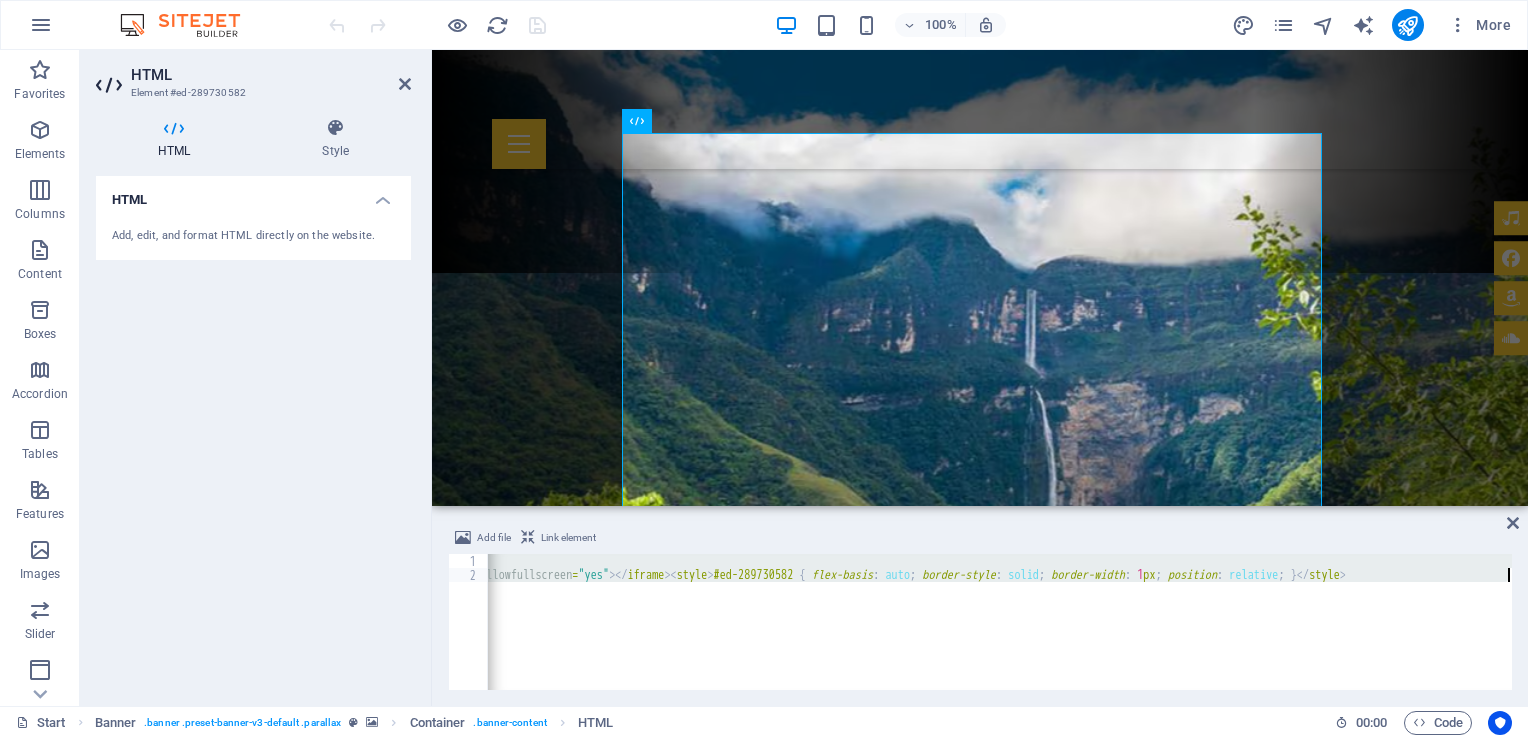 scroll, scrollTop: 0, scrollLeft: 809, axis: horizontal 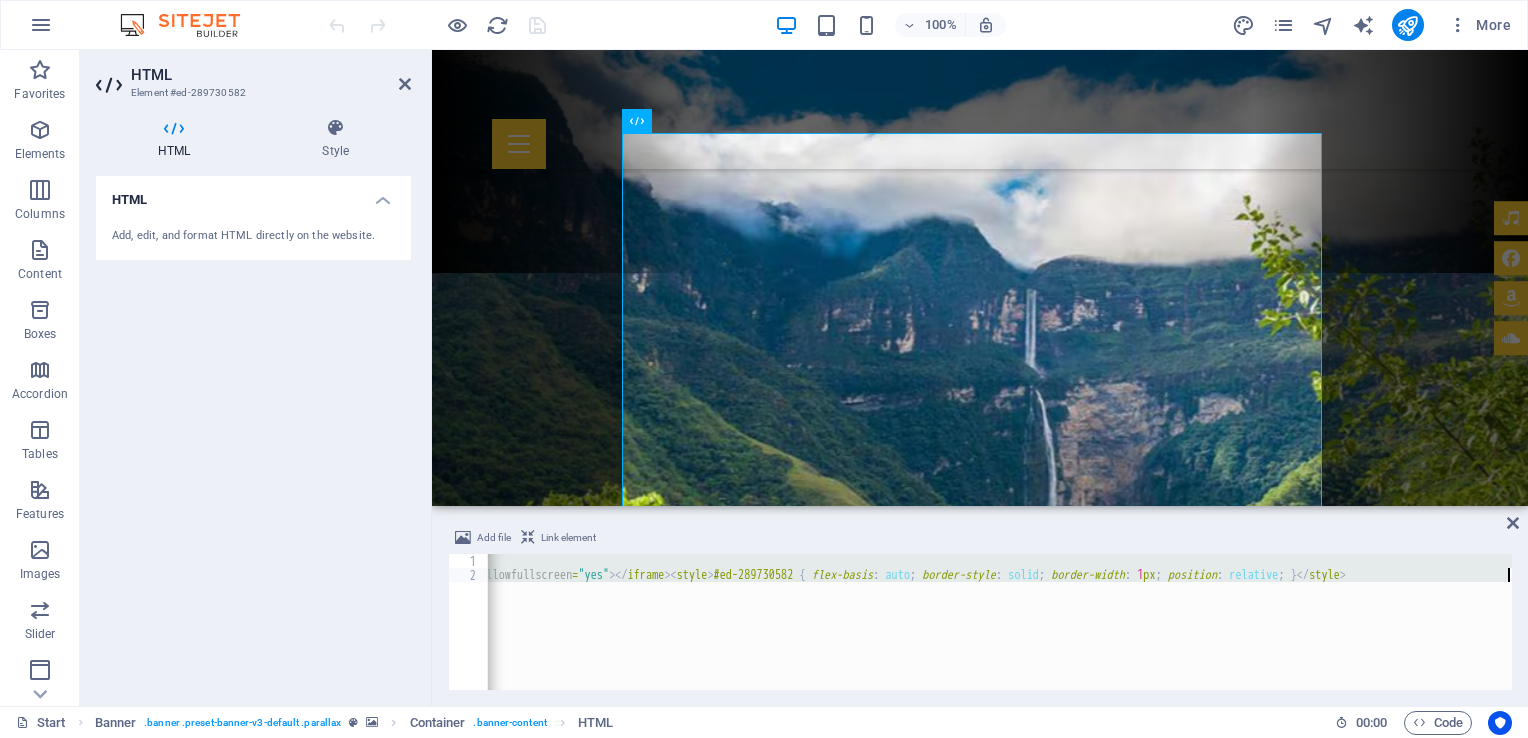click on "< iframe   src = "//www.opencaster.com/quishkambalito-100-100"   width = "700"   height = "420"   frameborder = "0"   scrolling = "no"   target = "_blank"   allowfullscreen = "yes" > </ iframe > < style > #ed-289730582   {   flex-basis :   auto ;   border-style :   solid ;   border-width :   1 px ;   position :   relative ;   } </ style >" at bounding box center [1000, 622] 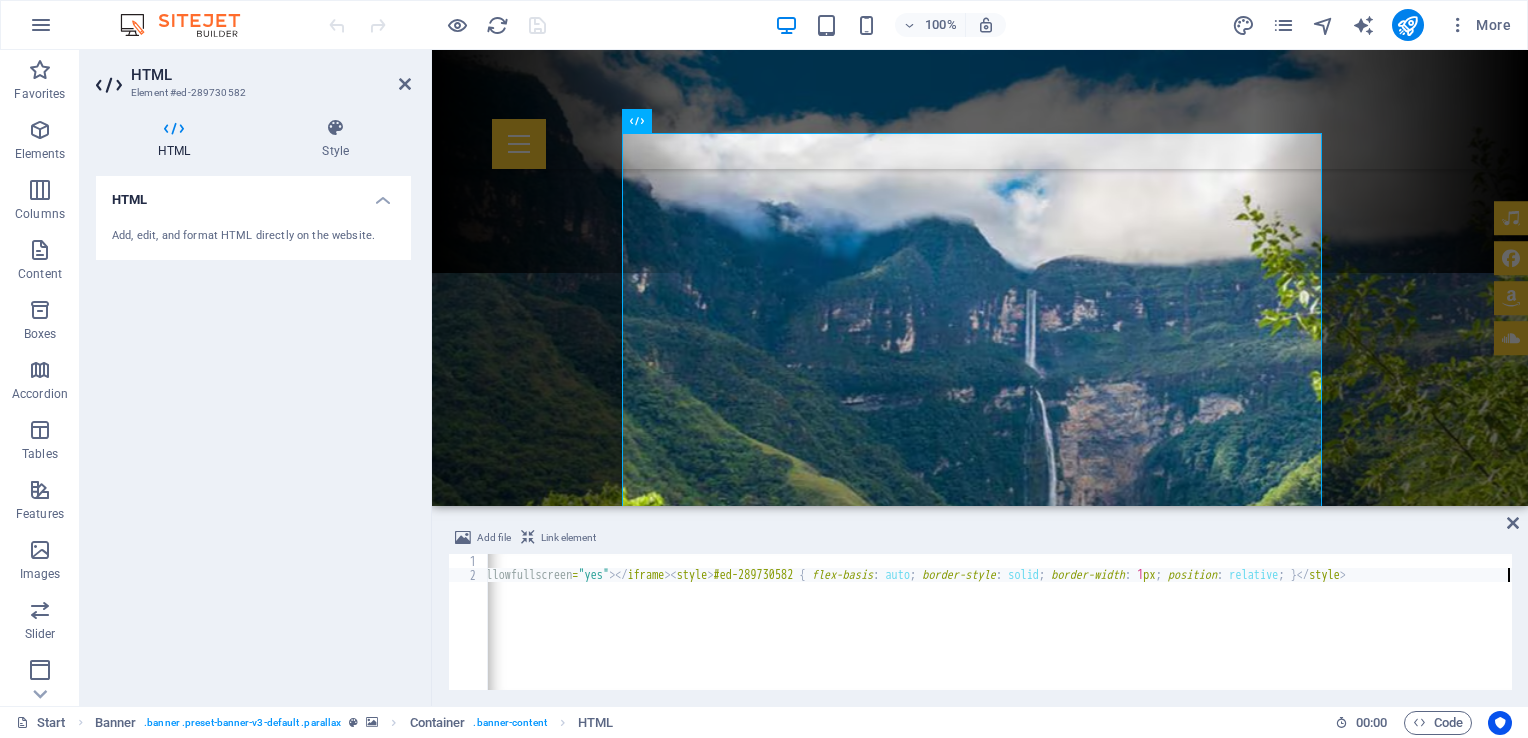 click on "< iframe   src = "//www.opencaster.com/quishkambalito-100-100"   width = "700"   height = "420"   frameborder = "0"   scrolling = "no"   target = "_blank"   allowfullscreen = "yes" > </ iframe > < style > #ed-289730582   {   flex-basis :   auto ;   border-style :   solid ;   border-width :   1 px ;   position :   relative ;   } </ style >" at bounding box center [595, 634] 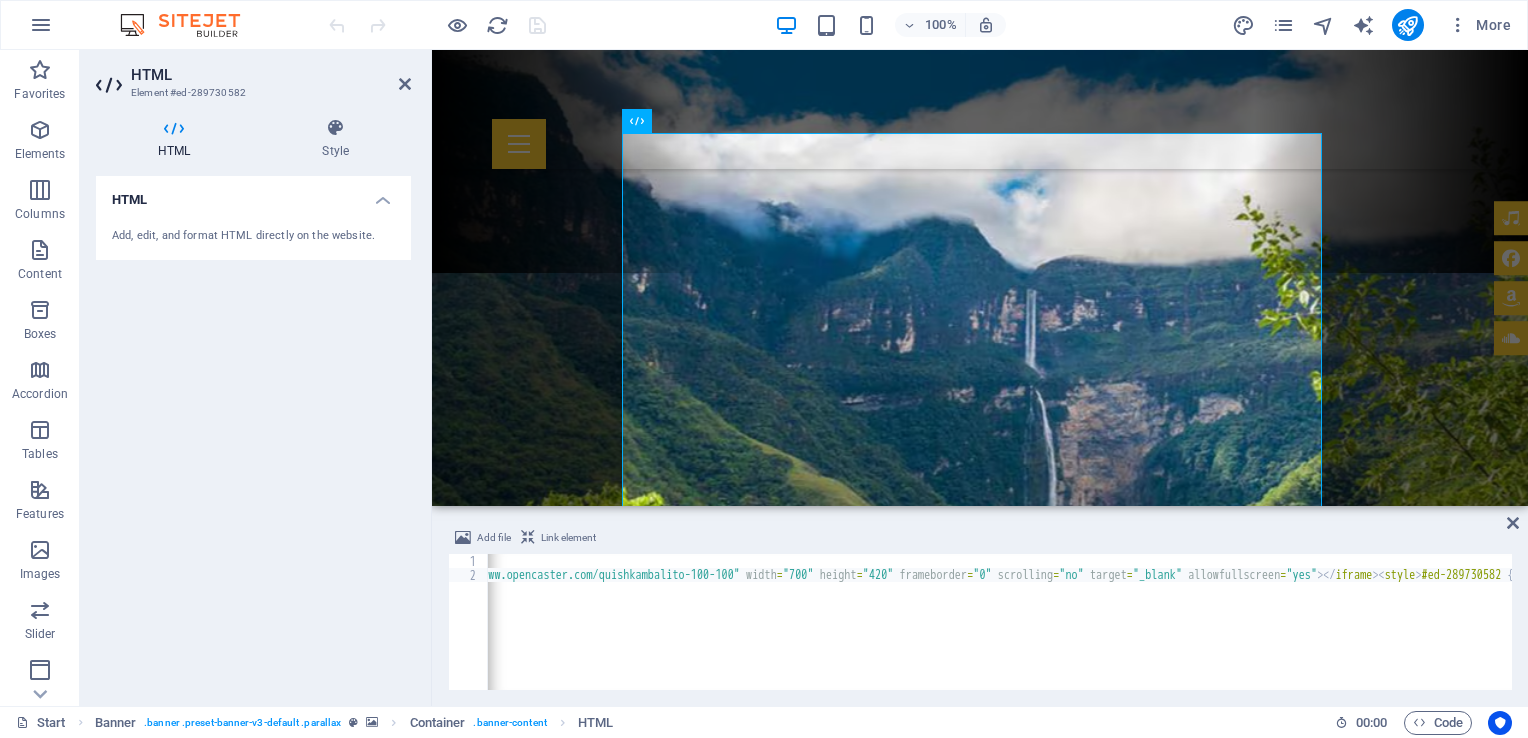 scroll, scrollTop: 0, scrollLeft: 0, axis: both 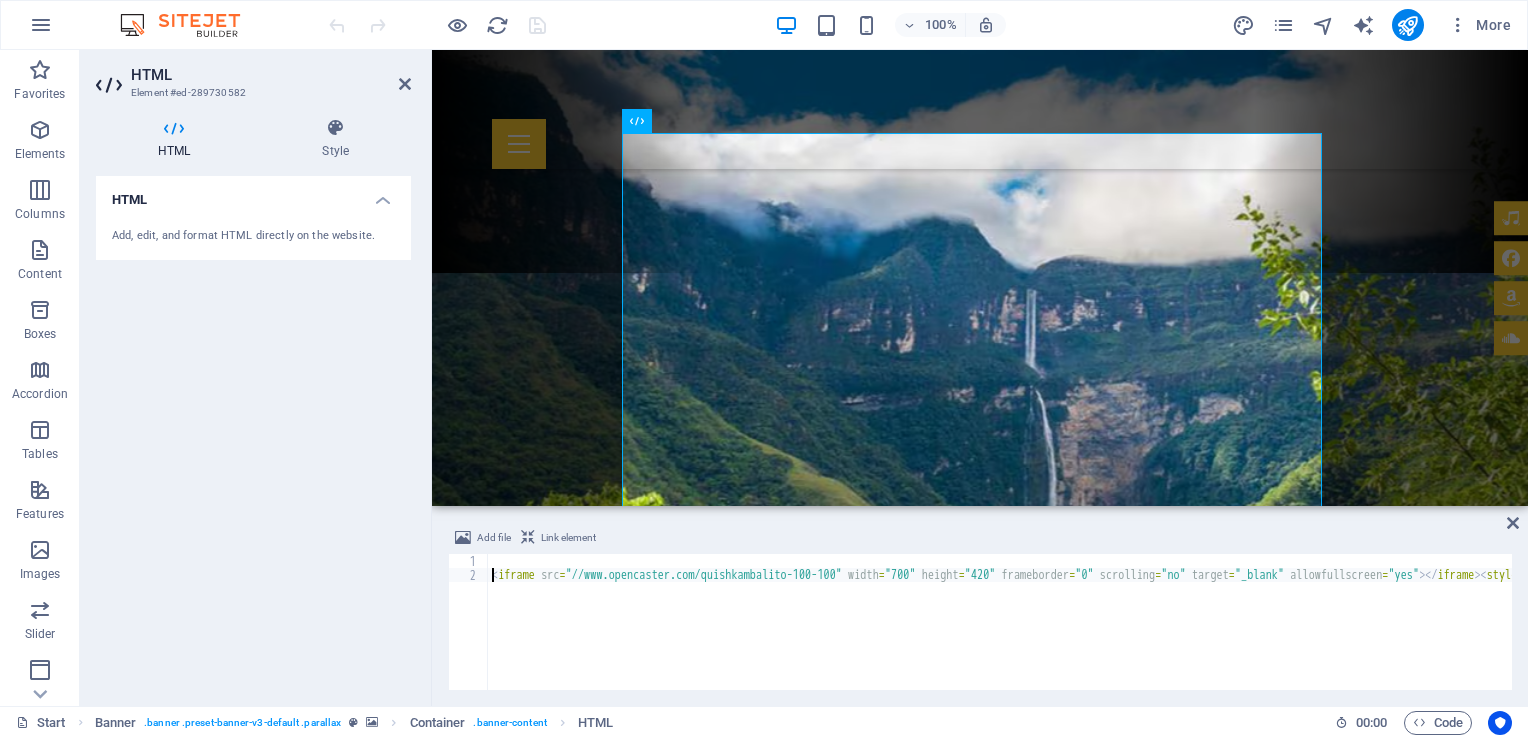 click on "< iframe   src = "//www.opencaster.com/quishkambalito-100-100"   width = "700"   height = "420"   frameborder = "0"   scrolling = "no"   target = "_blank"   allowfullscreen = "yes" > </ iframe > < style > #ed-289730582   {   flex-basis :   auto ;   border-style :   solid ;   border-width :   1 px ;   position :   relative ;   } </ style >" at bounding box center [1405, 634] 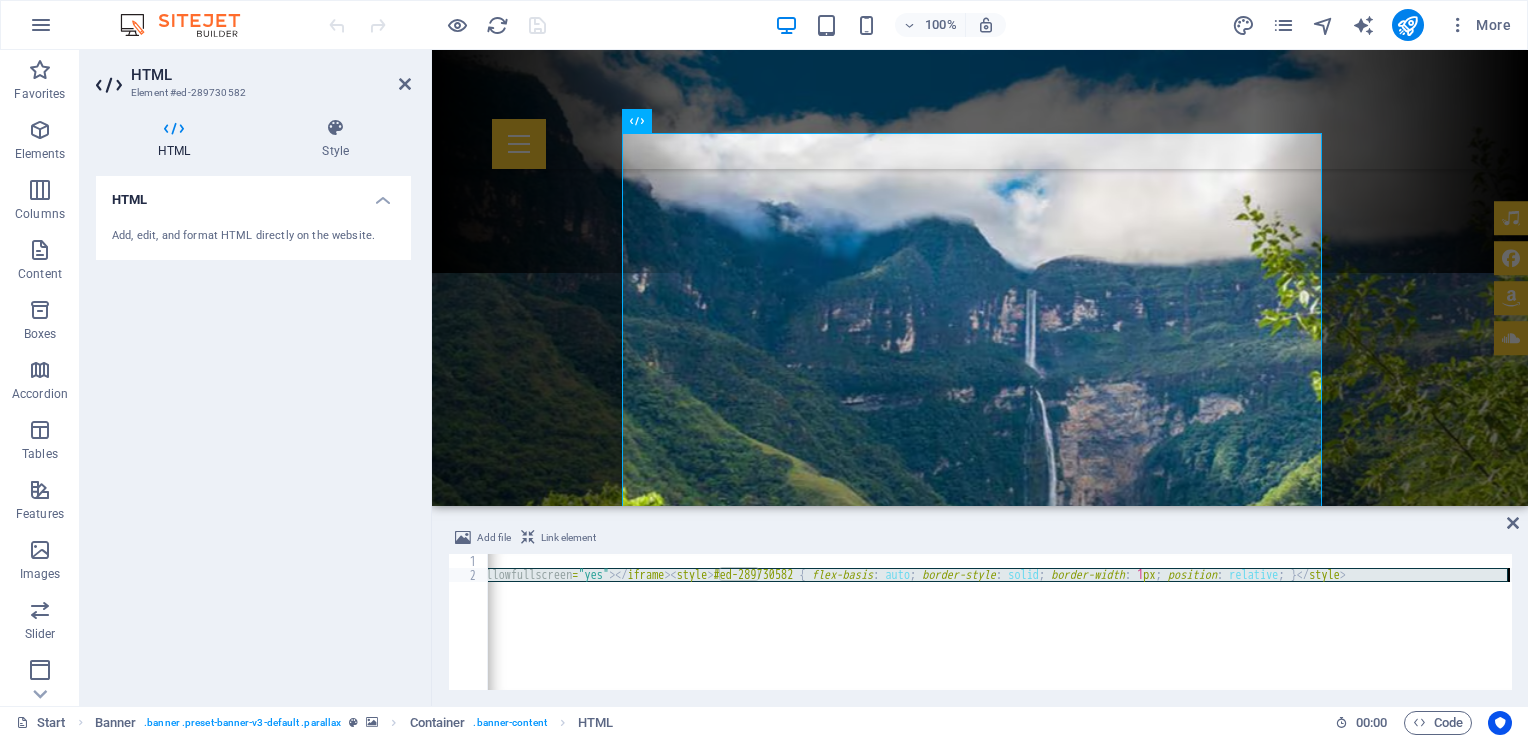 scroll, scrollTop: 0, scrollLeft: 809, axis: horizontal 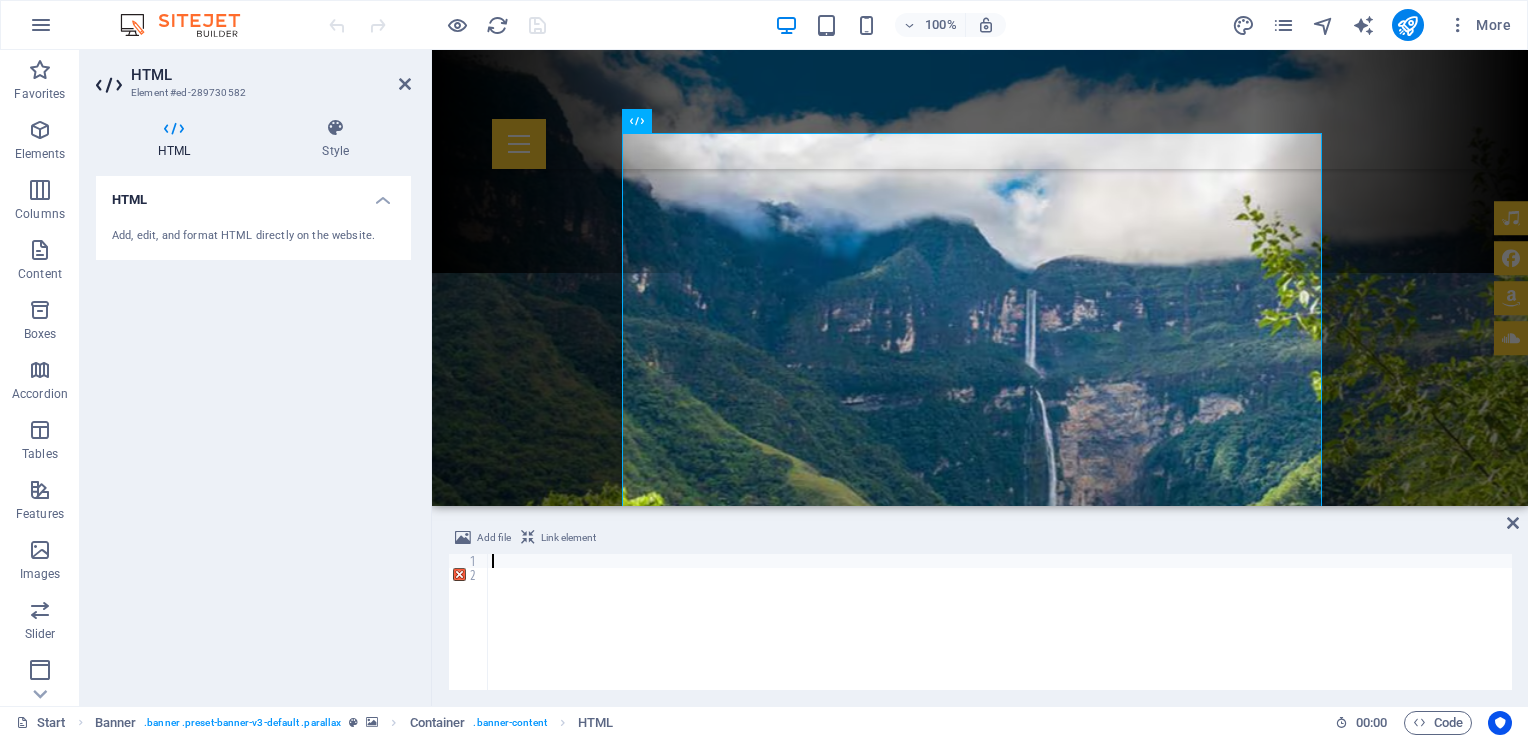 paste on "<script src="https://unpkg.com/video.js/dist/video.js"></script>" 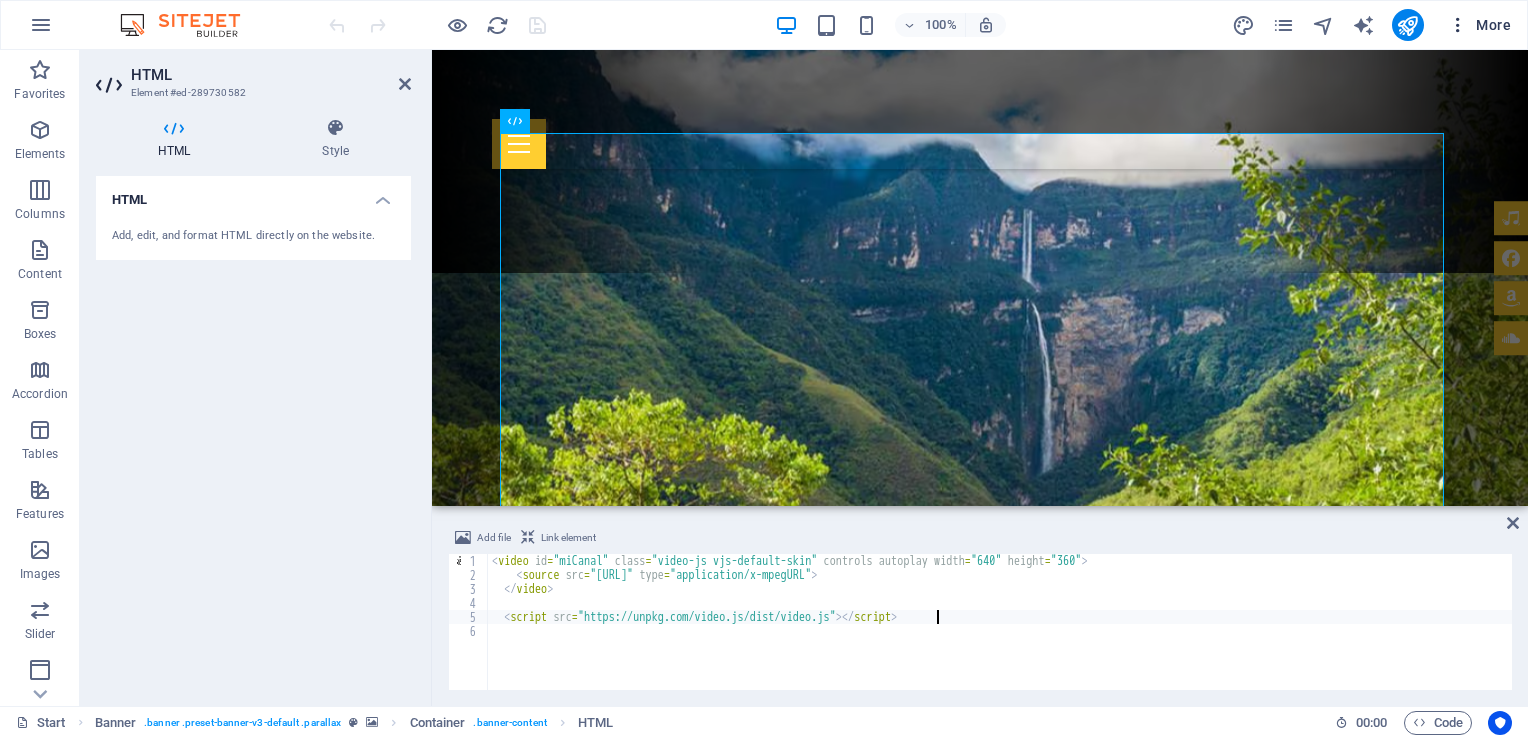 click at bounding box center (1458, 25) 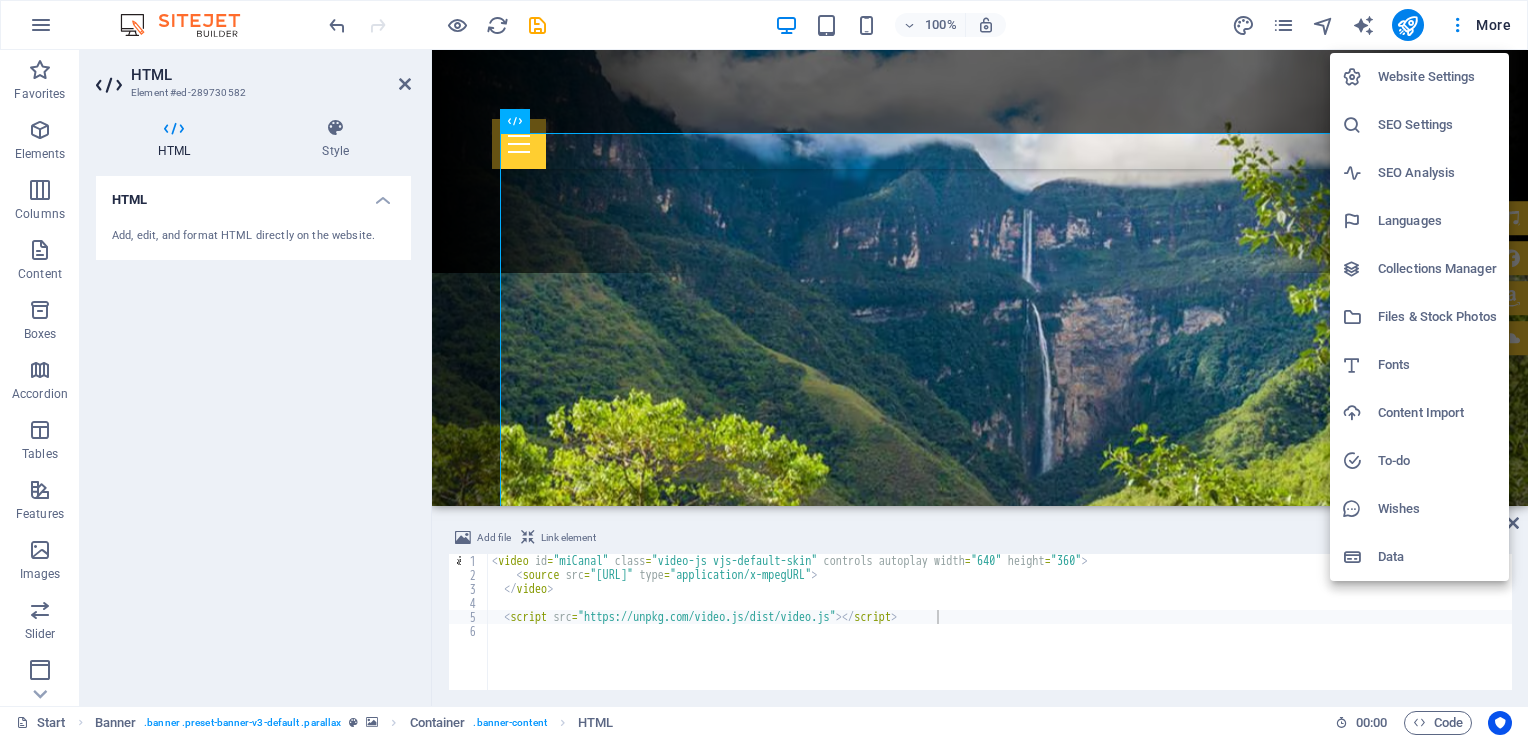 click at bounding box center (764, 369) 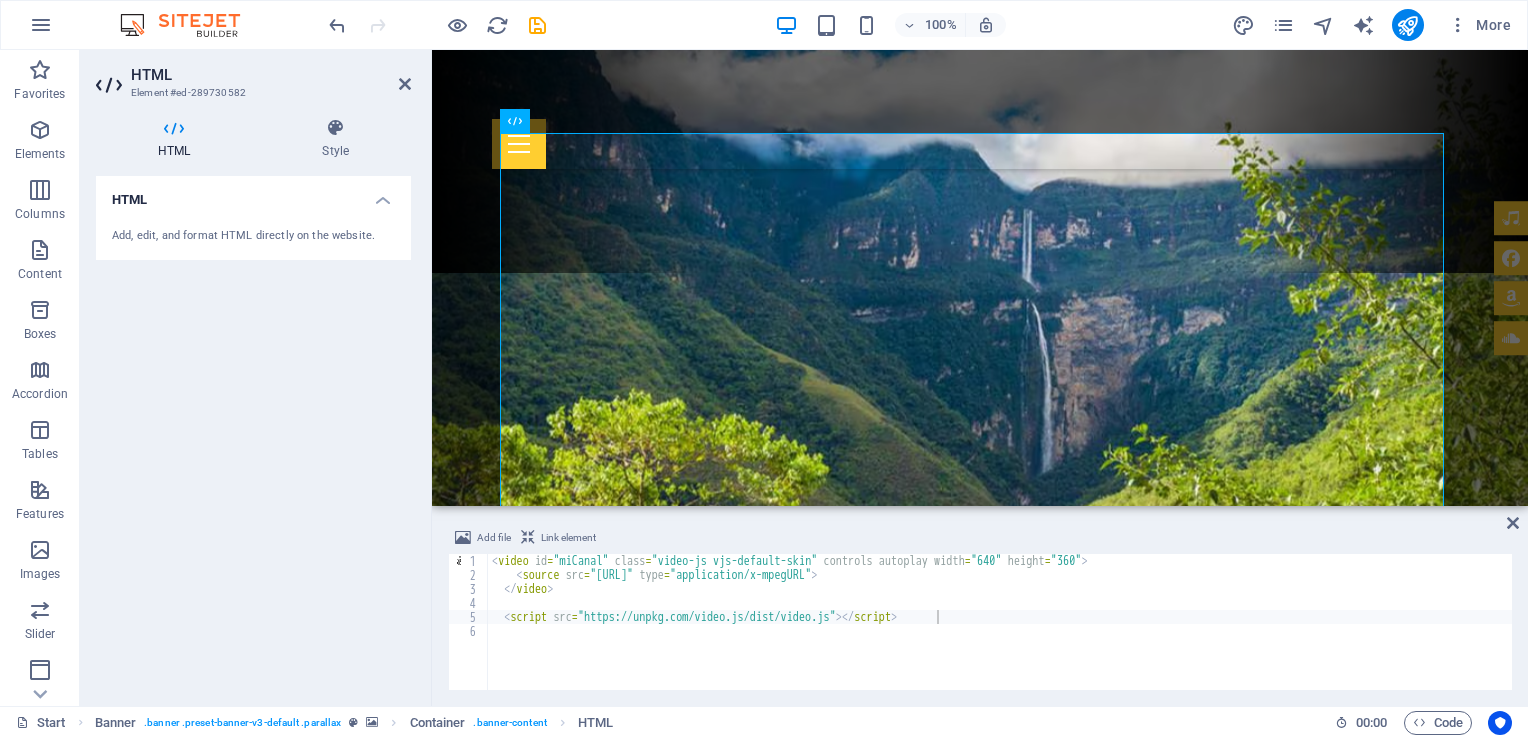 click on "HTML Add, edit, and format HTML directly on the website." at bounding box center [253, 433] 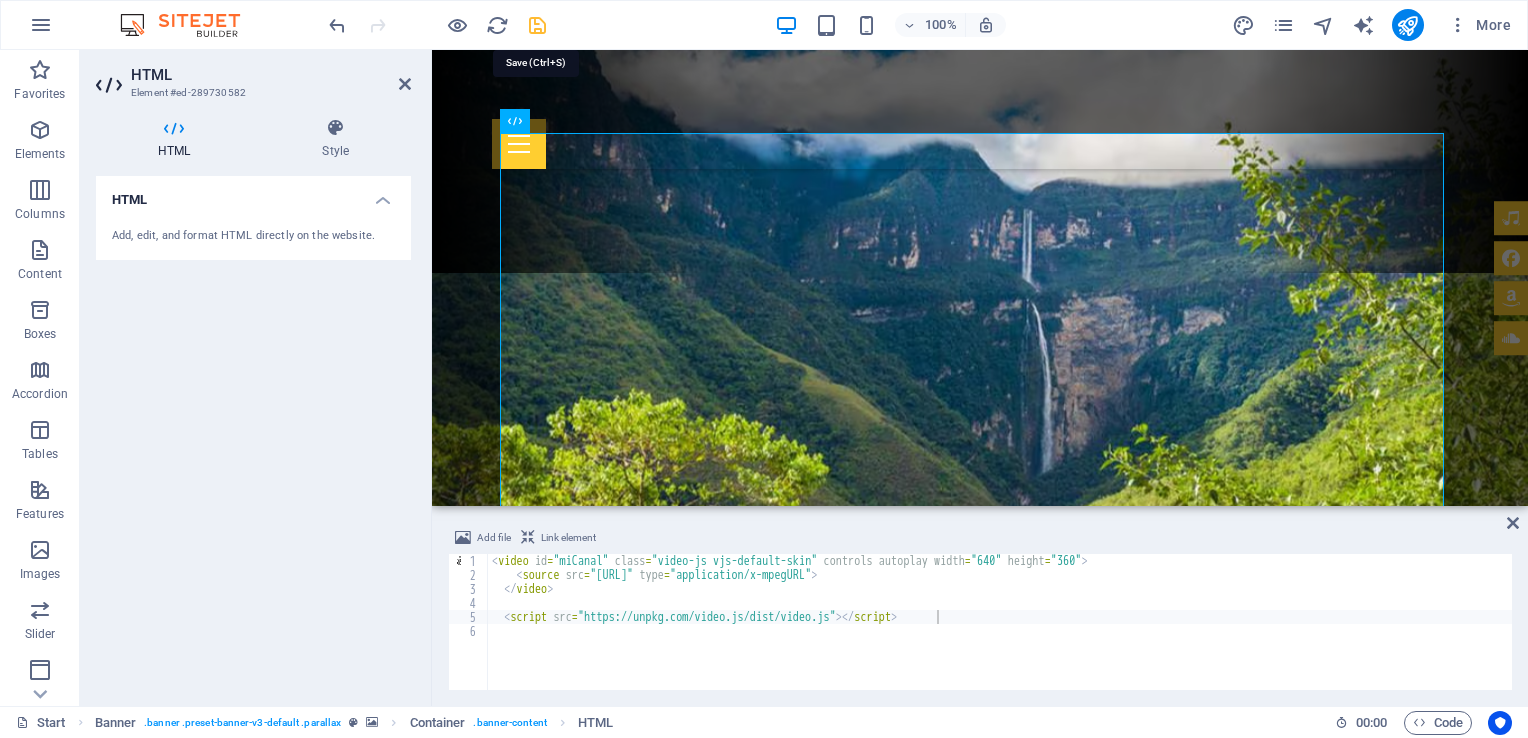 click at bounding box center [537, 25] 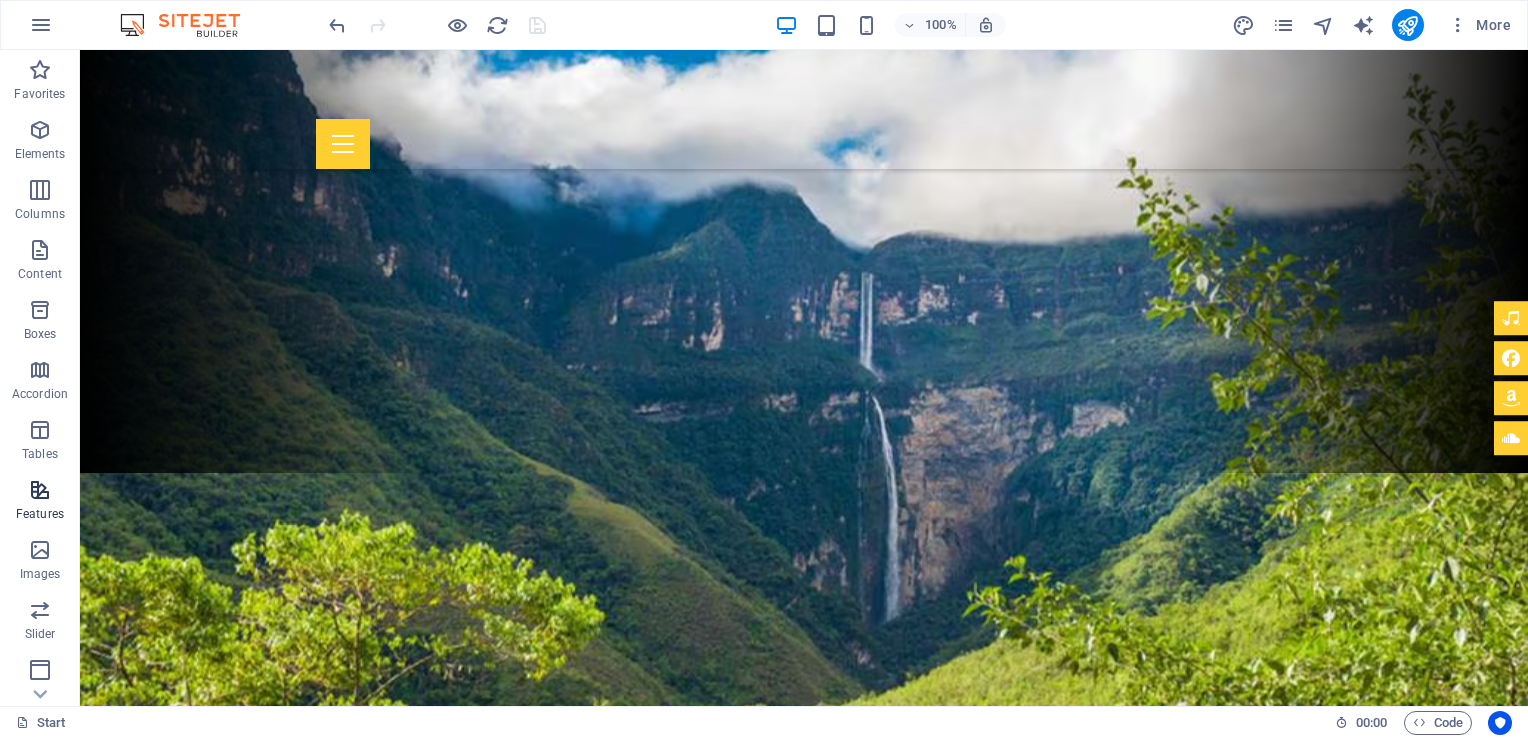 scroll, scrollTop: 243, scrollLeft: 0, axis: vertical 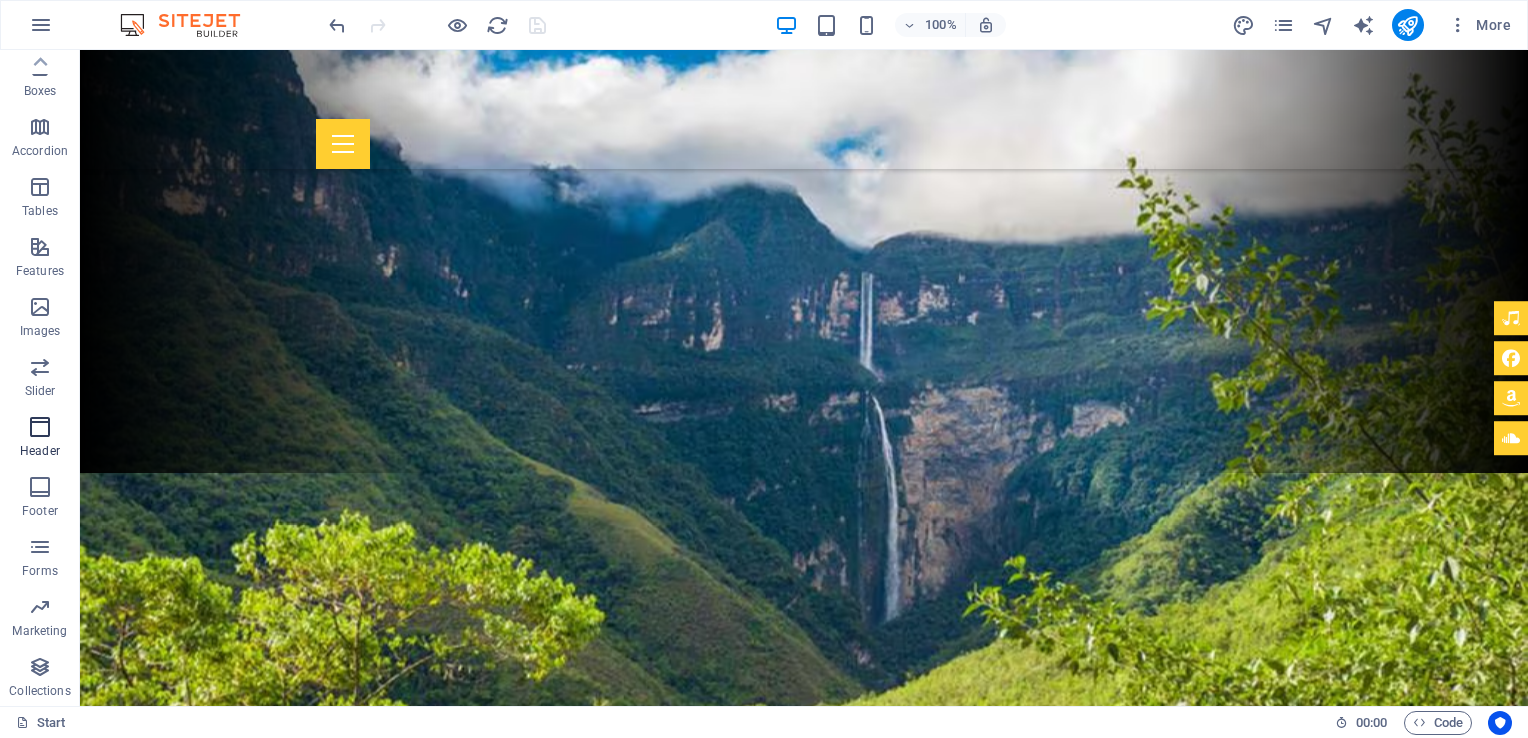 click at bounding box center [40, 427] 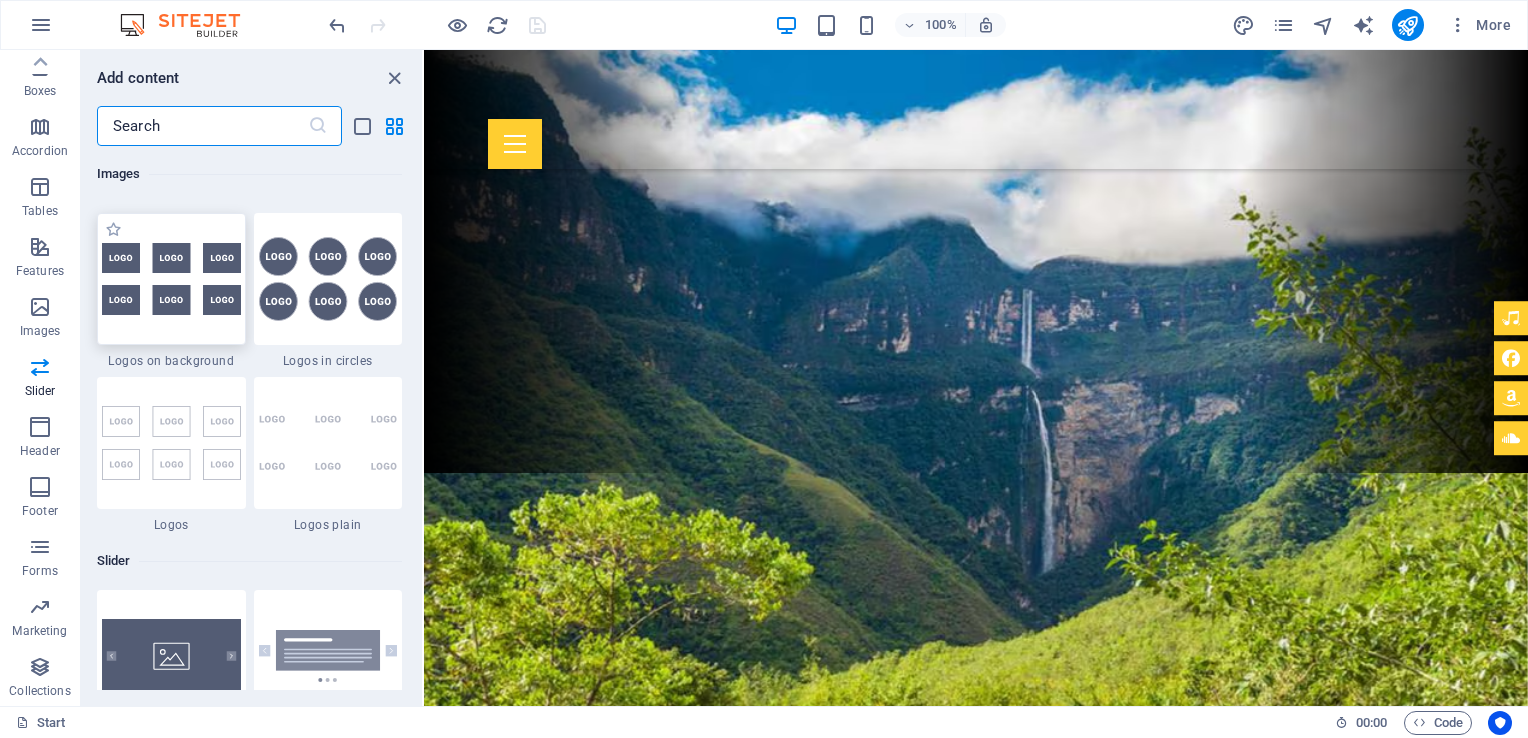 scroll, scrollTop: 10909, scrollLeft: 0, axis: vertical 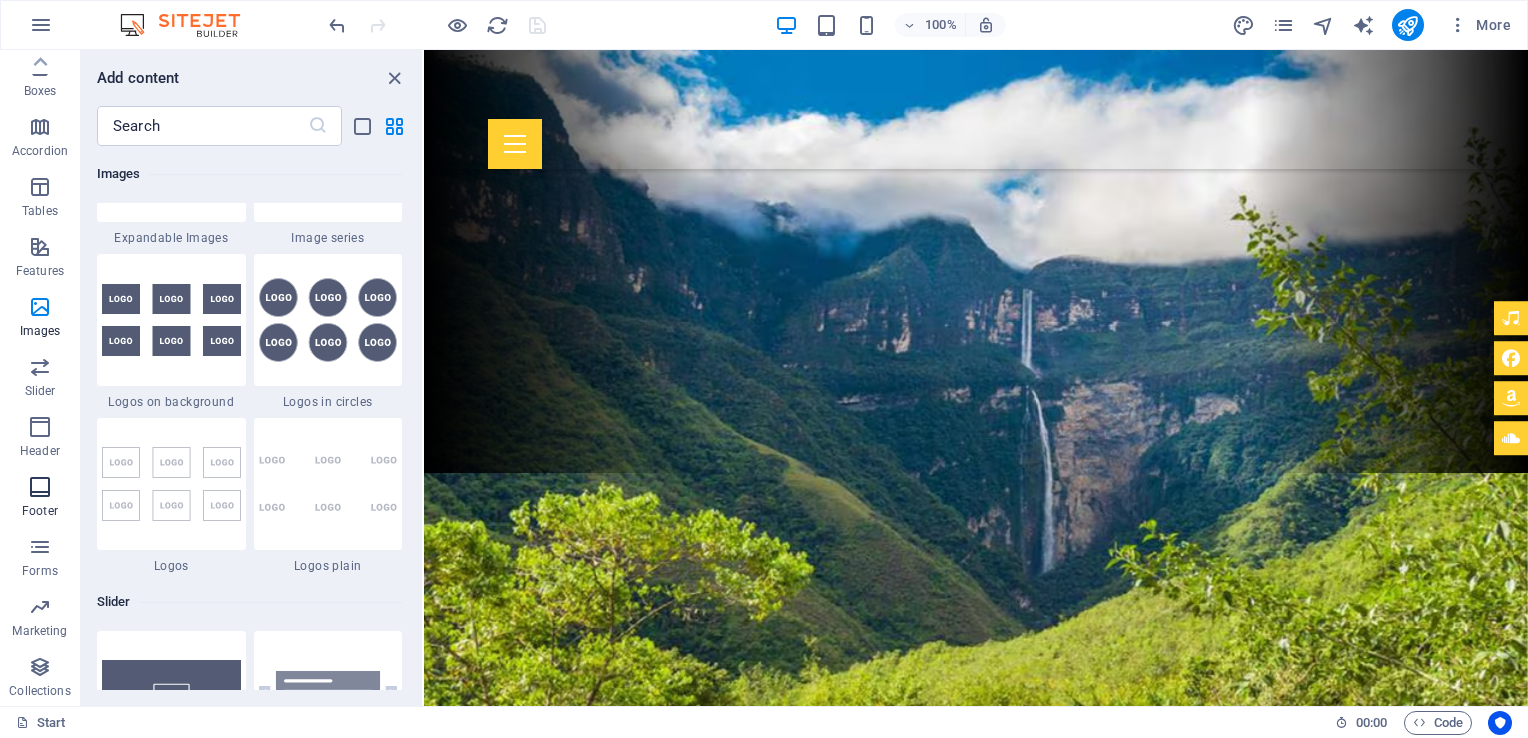 click at bounding box center [40, 487] 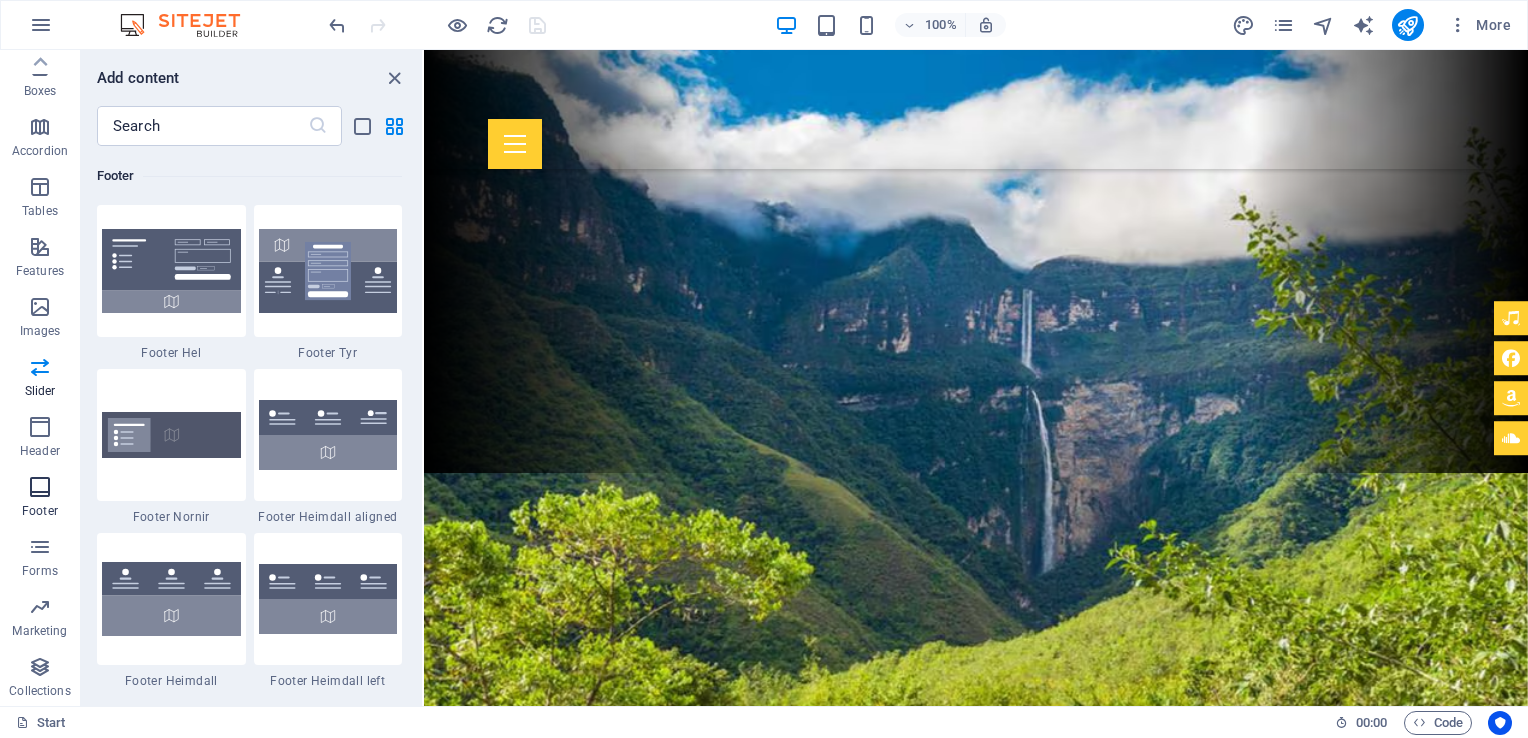 scroll, scrollTop: 13238, scrollLeft: 0, axis: vertical 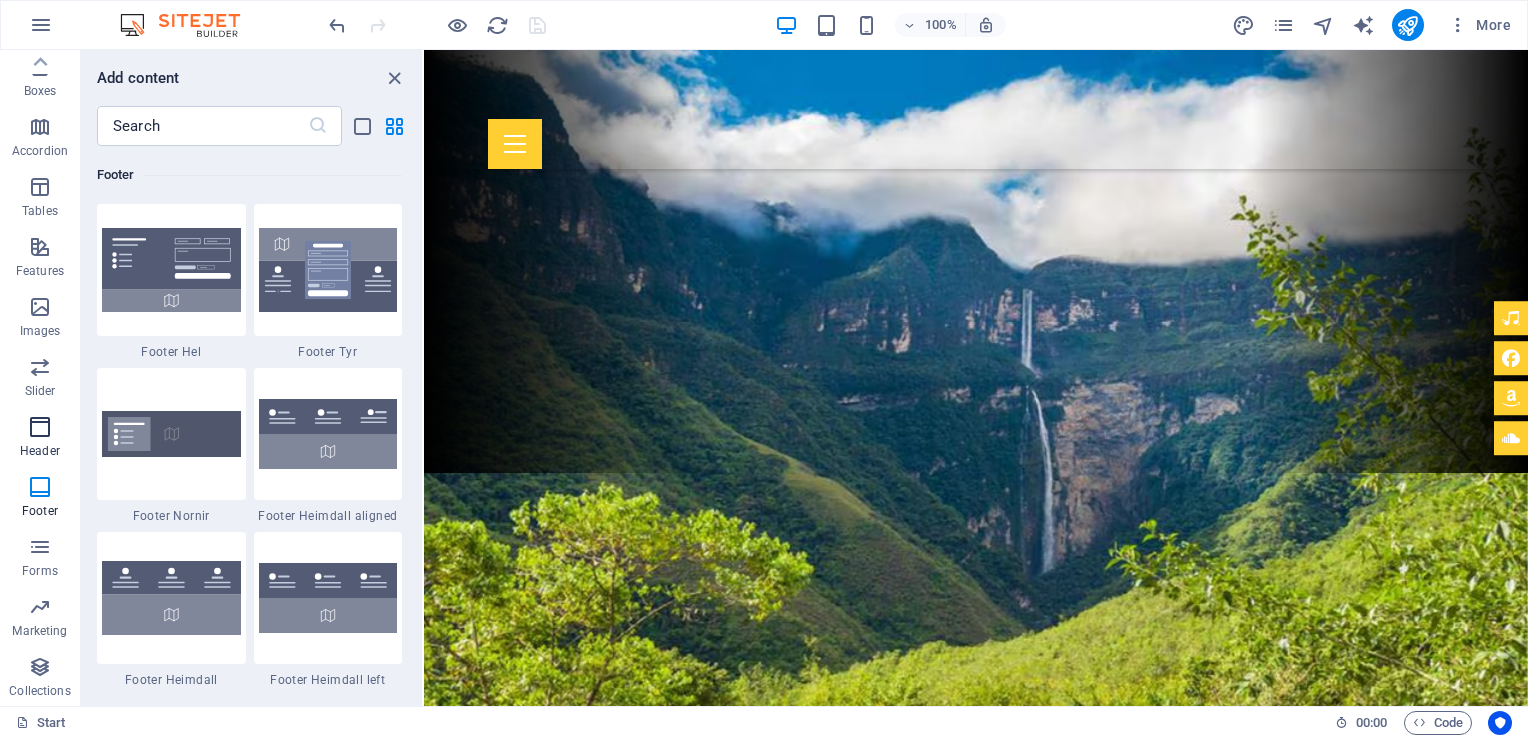 click at bounding box center [40, 427] 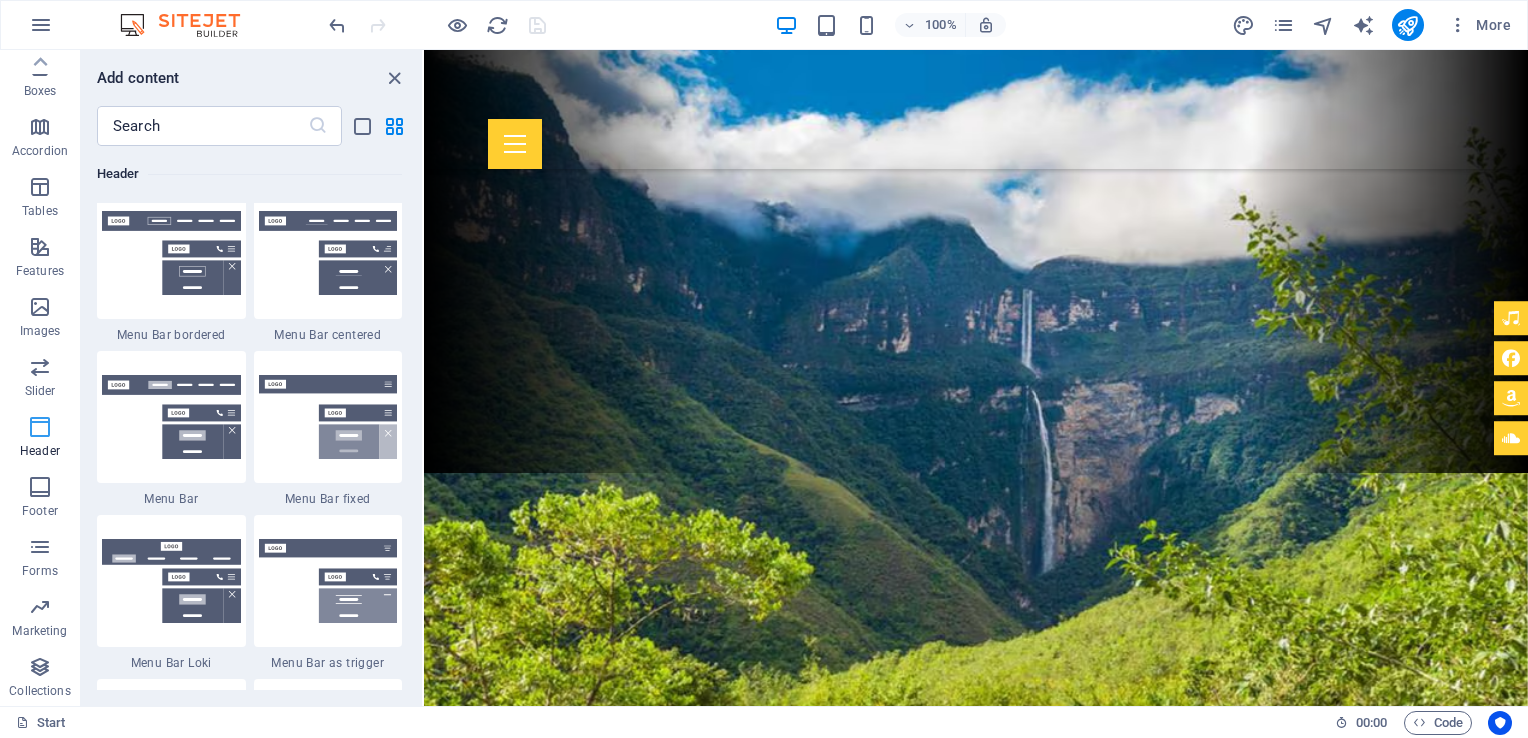 scroll, scrollTop: 12042, scrollLeft: 0, axis: vertical 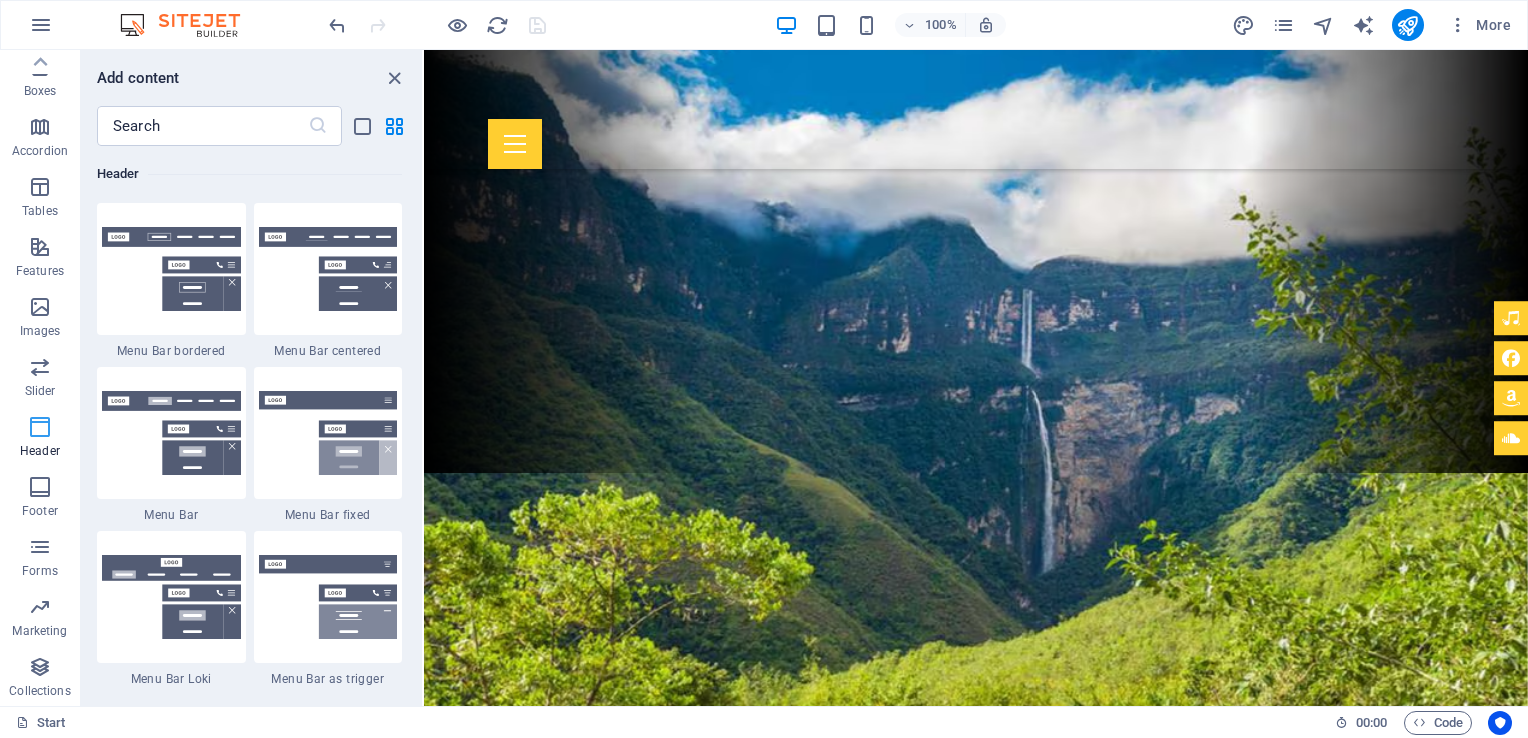 click at bounding box center (40, 427) 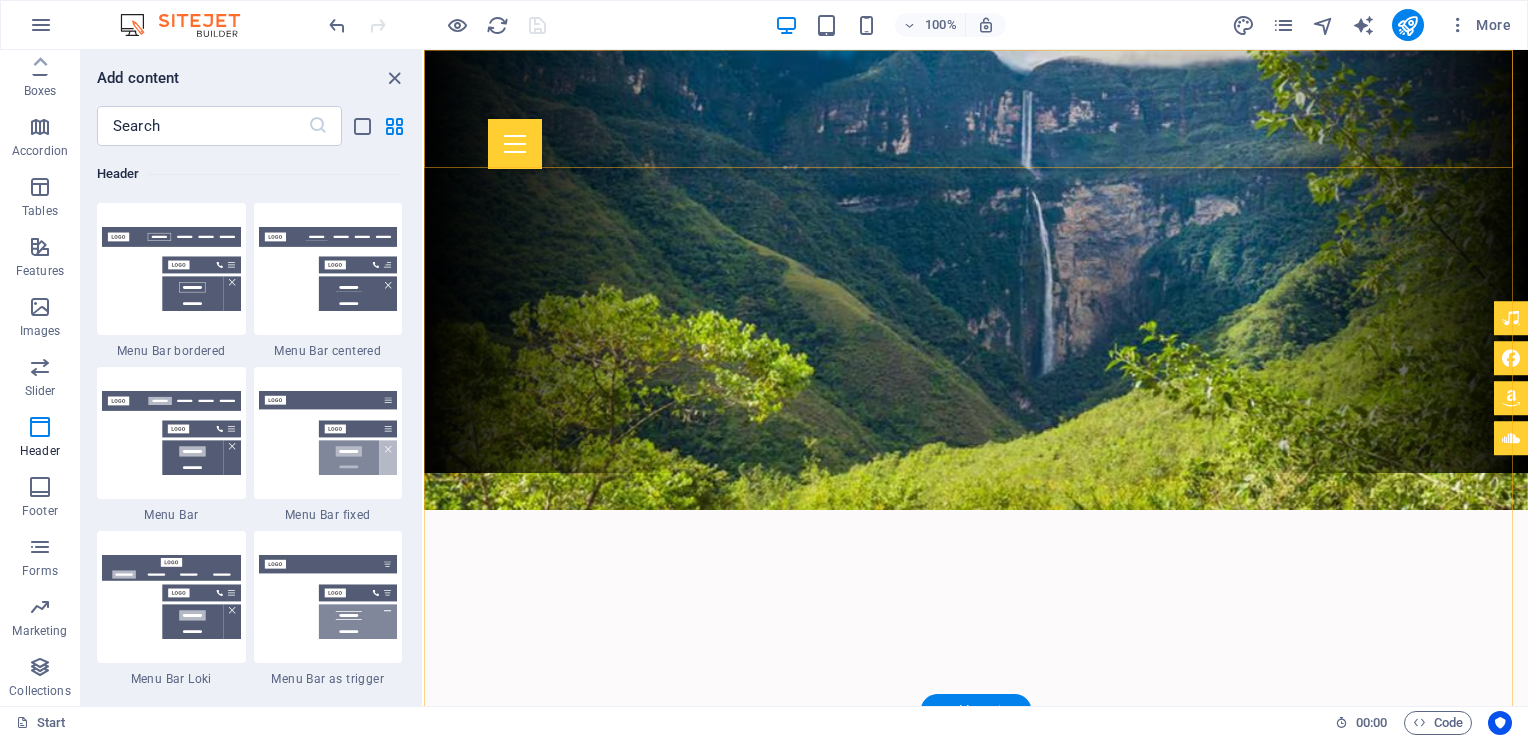 scroll, scrollTop: 0, scrollLeft: 0, axis: both 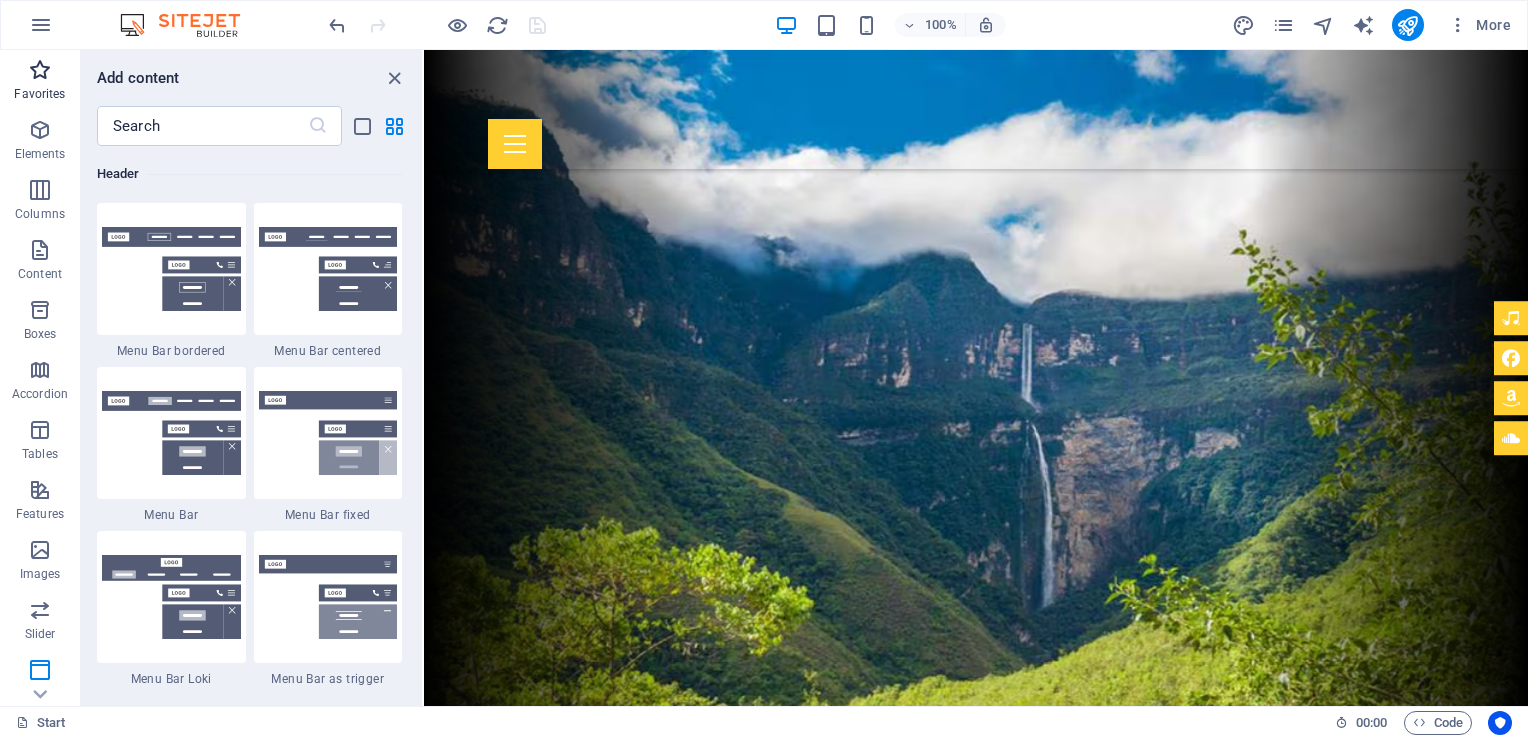 click at bounding box center (40, 70) 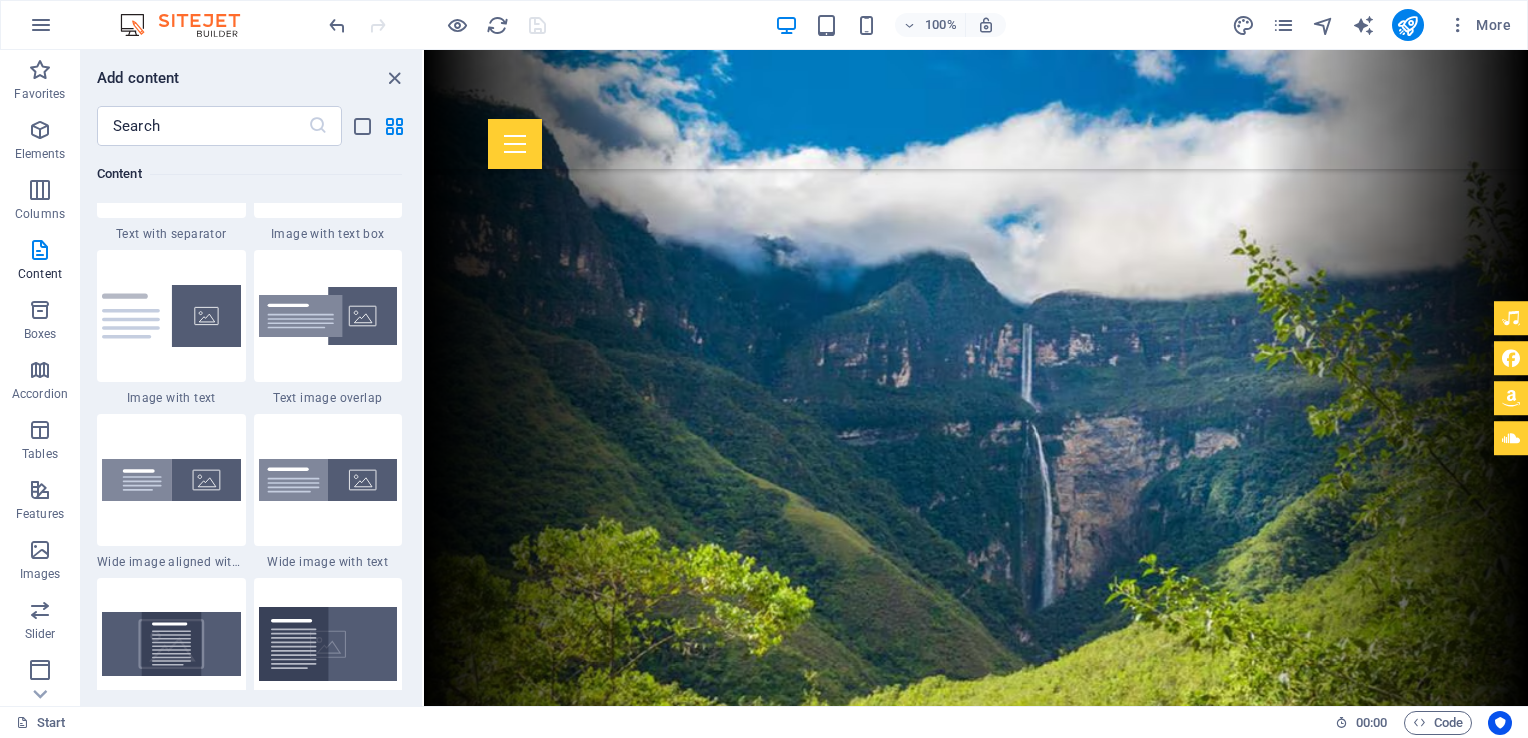 scroll, scrollTop: 3812, scrollLeft: 0, axis: vertical 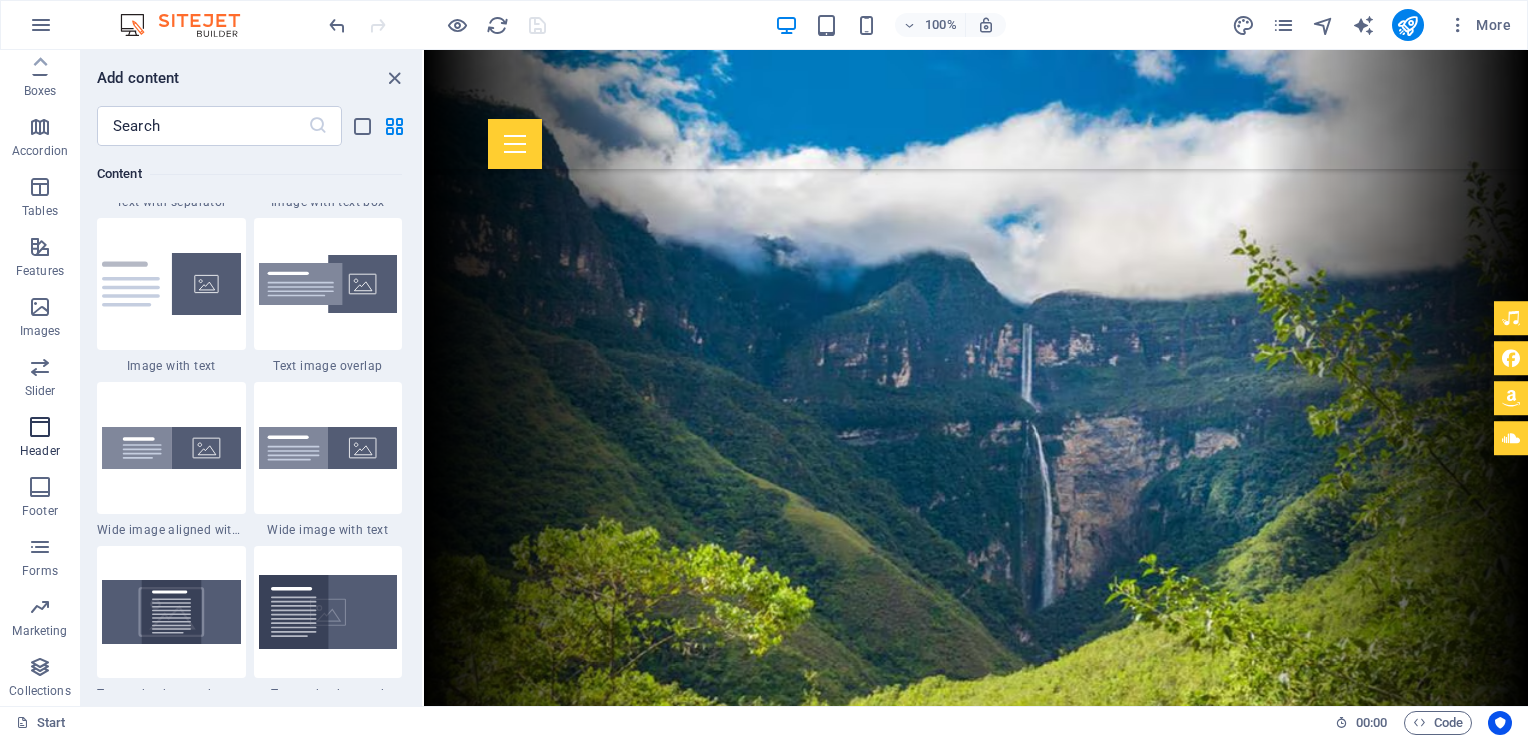 click at bounding box center [40, 427] 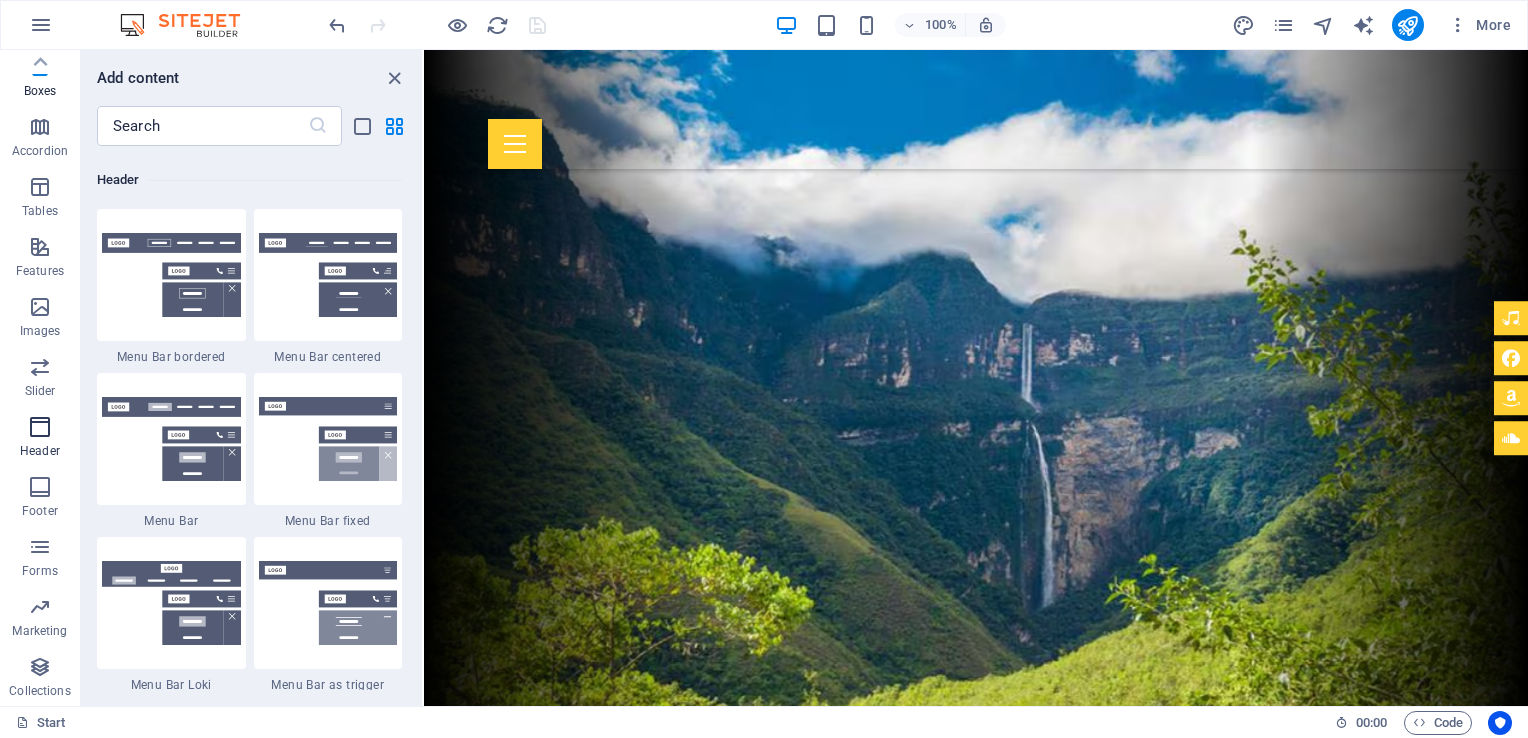 scroll, scrollTop: 12041, scrollLeft: 0, axis: vertical 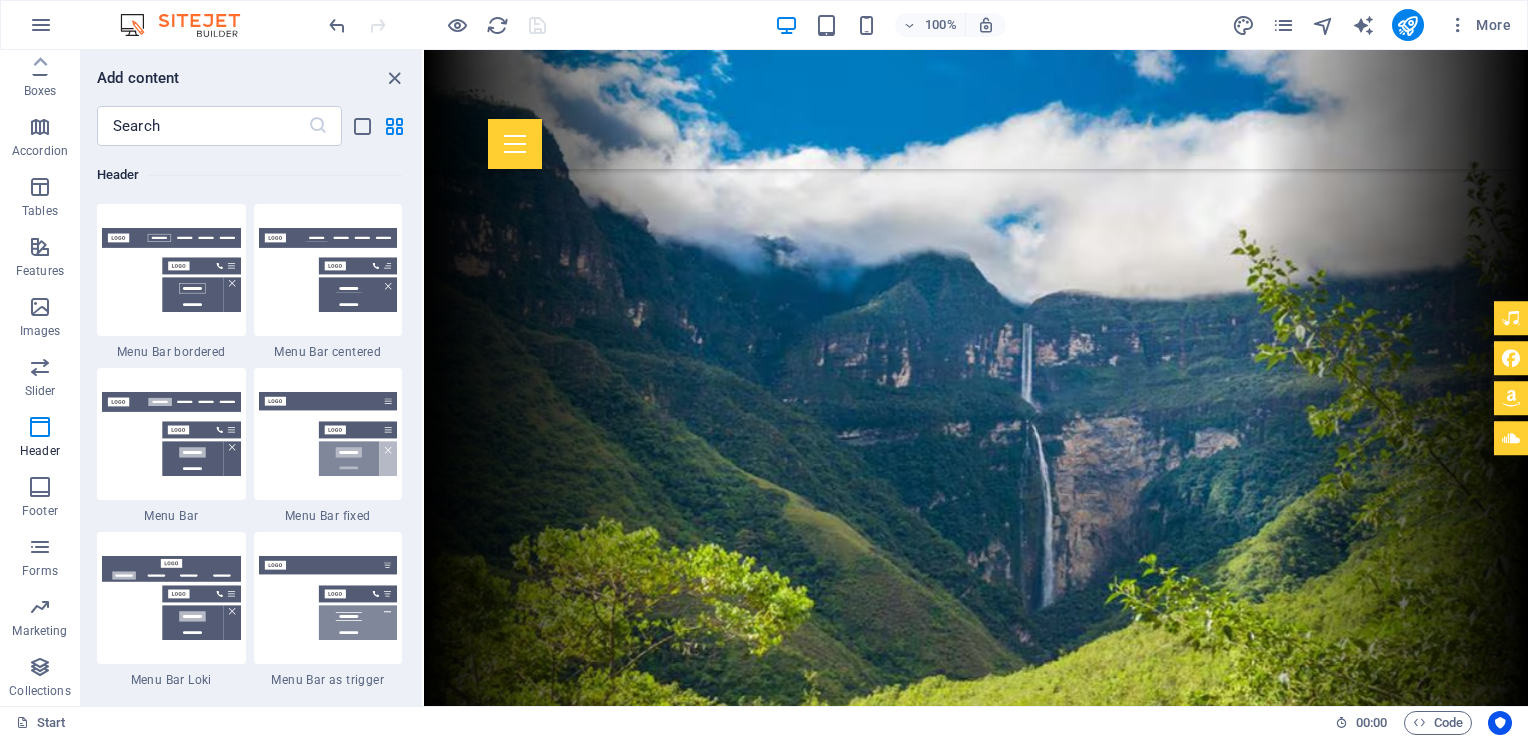 click on "Header" at bounding box center (249, 175) 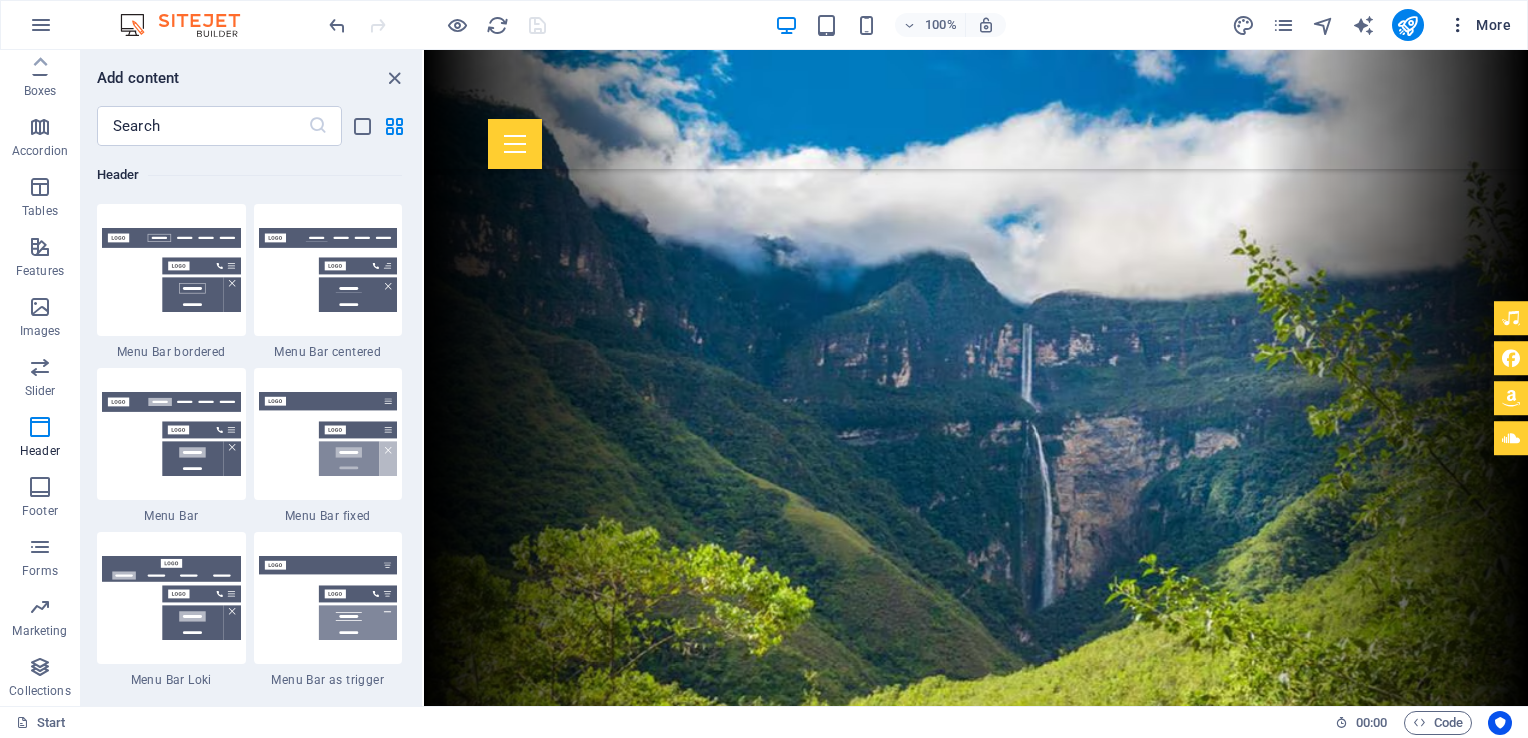 click at bounding box center [1458, 25] 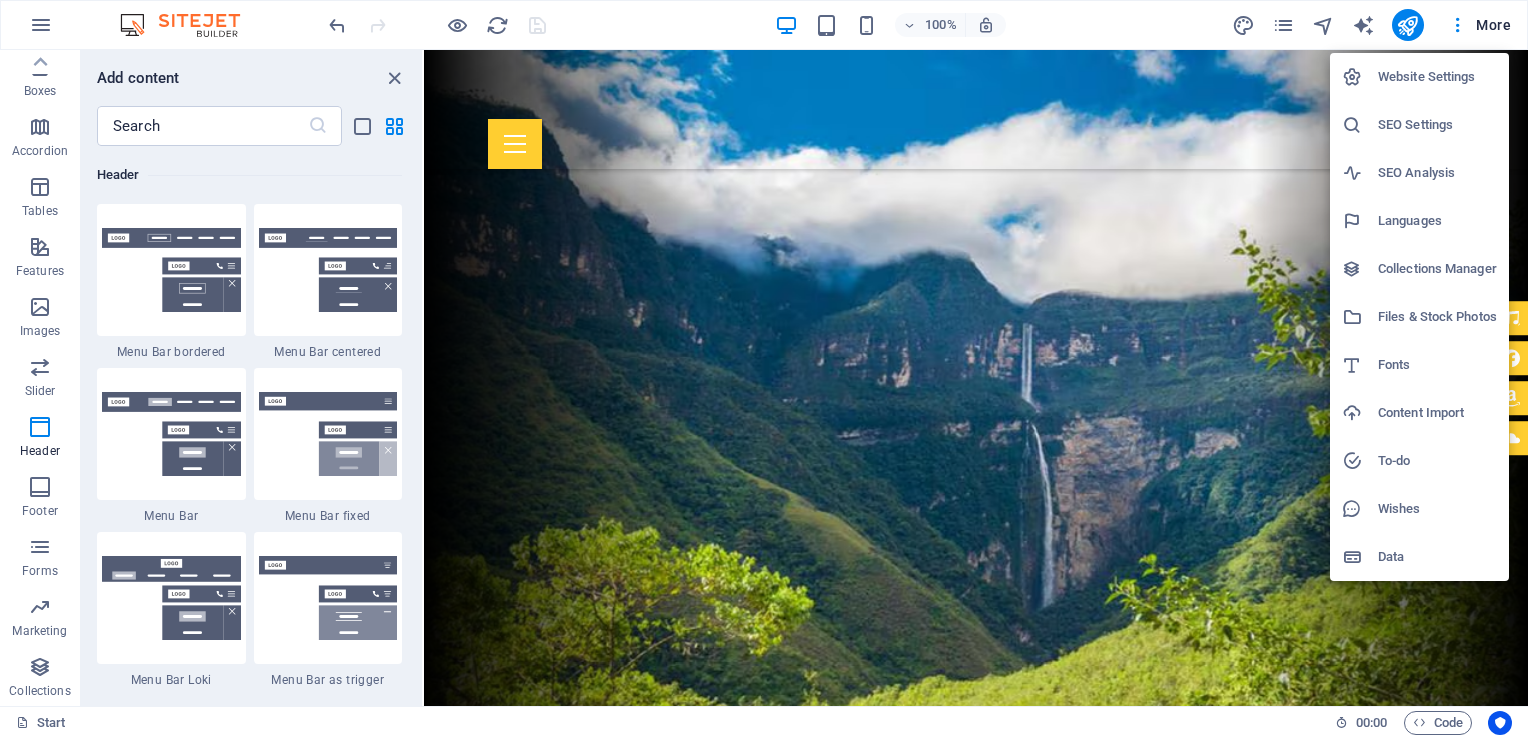 click on "Website Settings" at bounding box center (1437, 77) 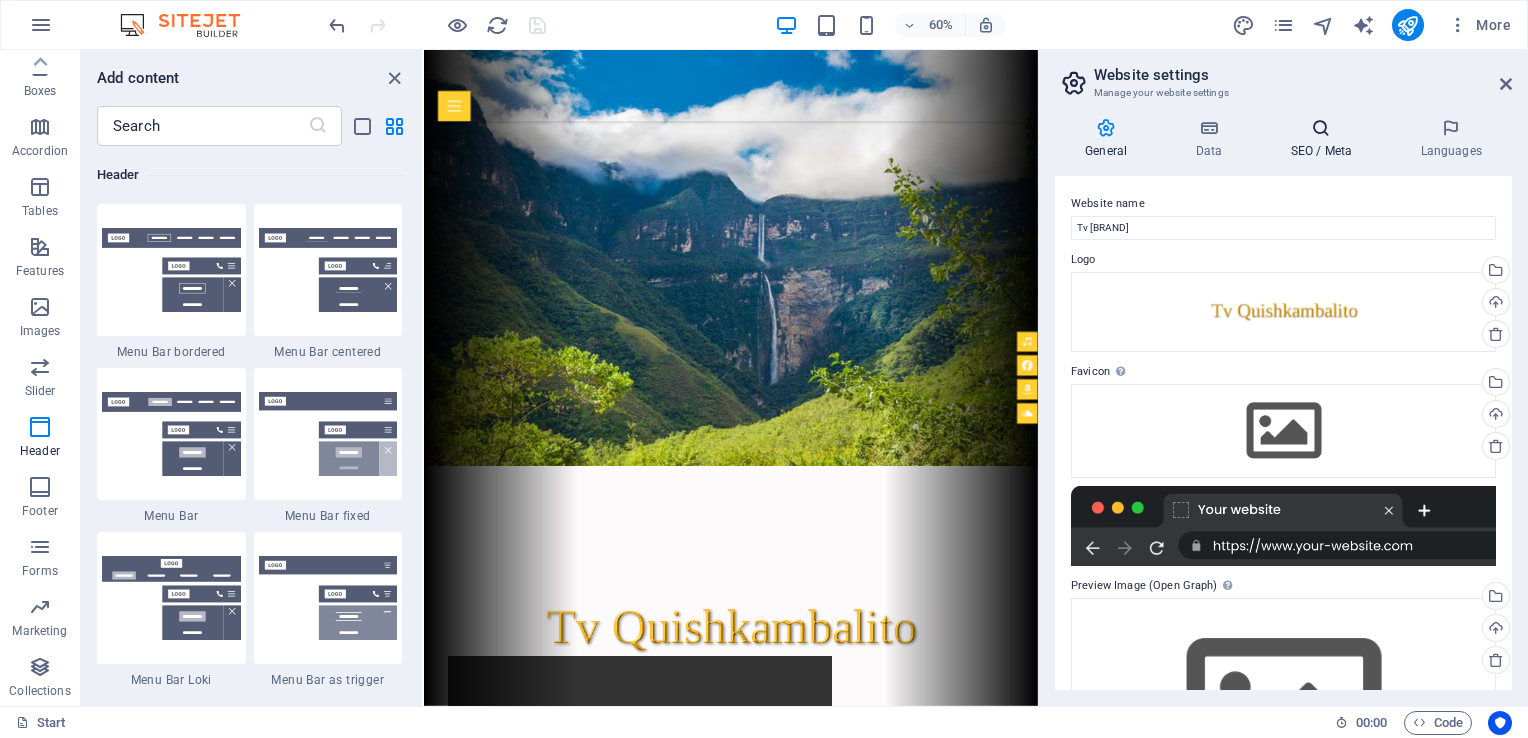 click at bounding box center (1321, 128) 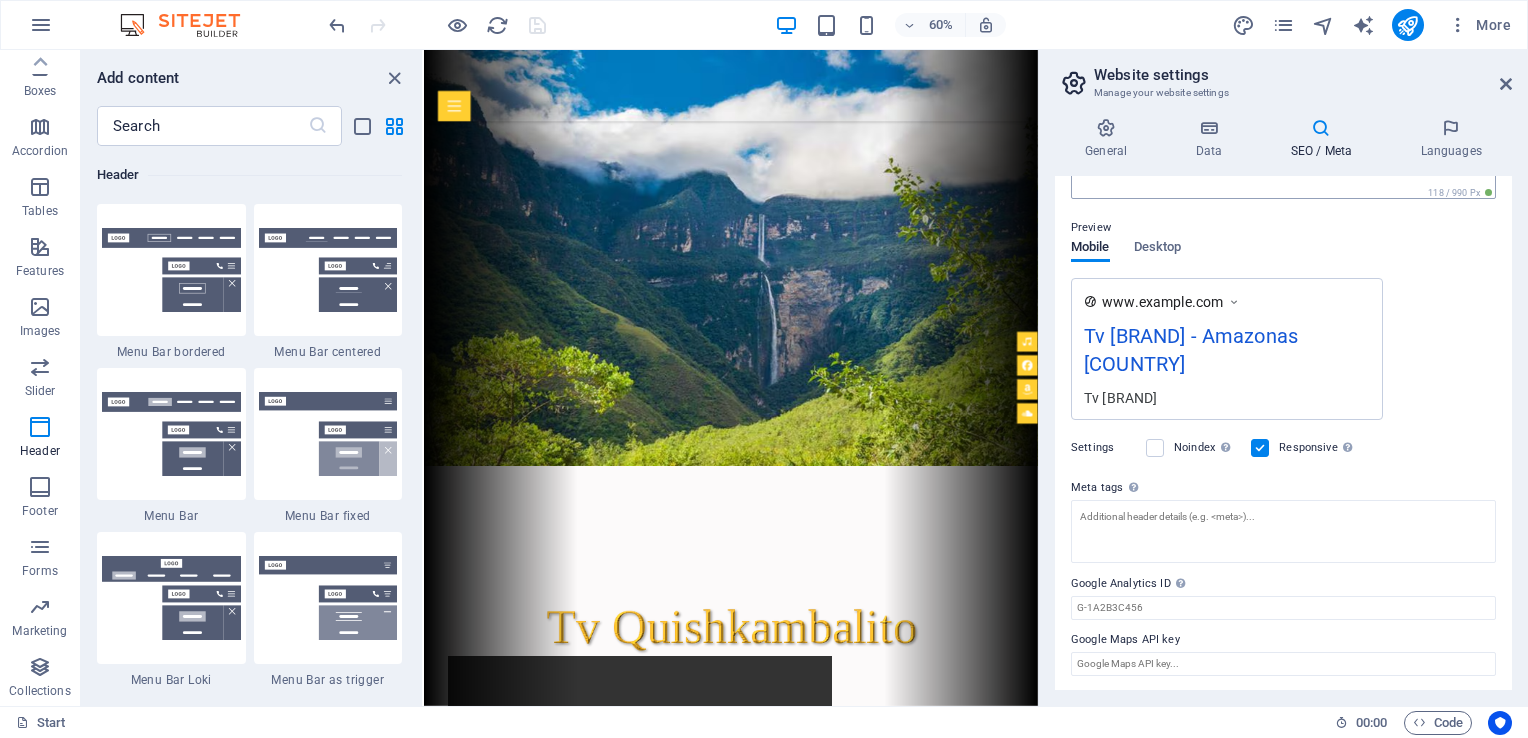 scroll, scrollTop: 0, scrollLeft: 0, axis: both 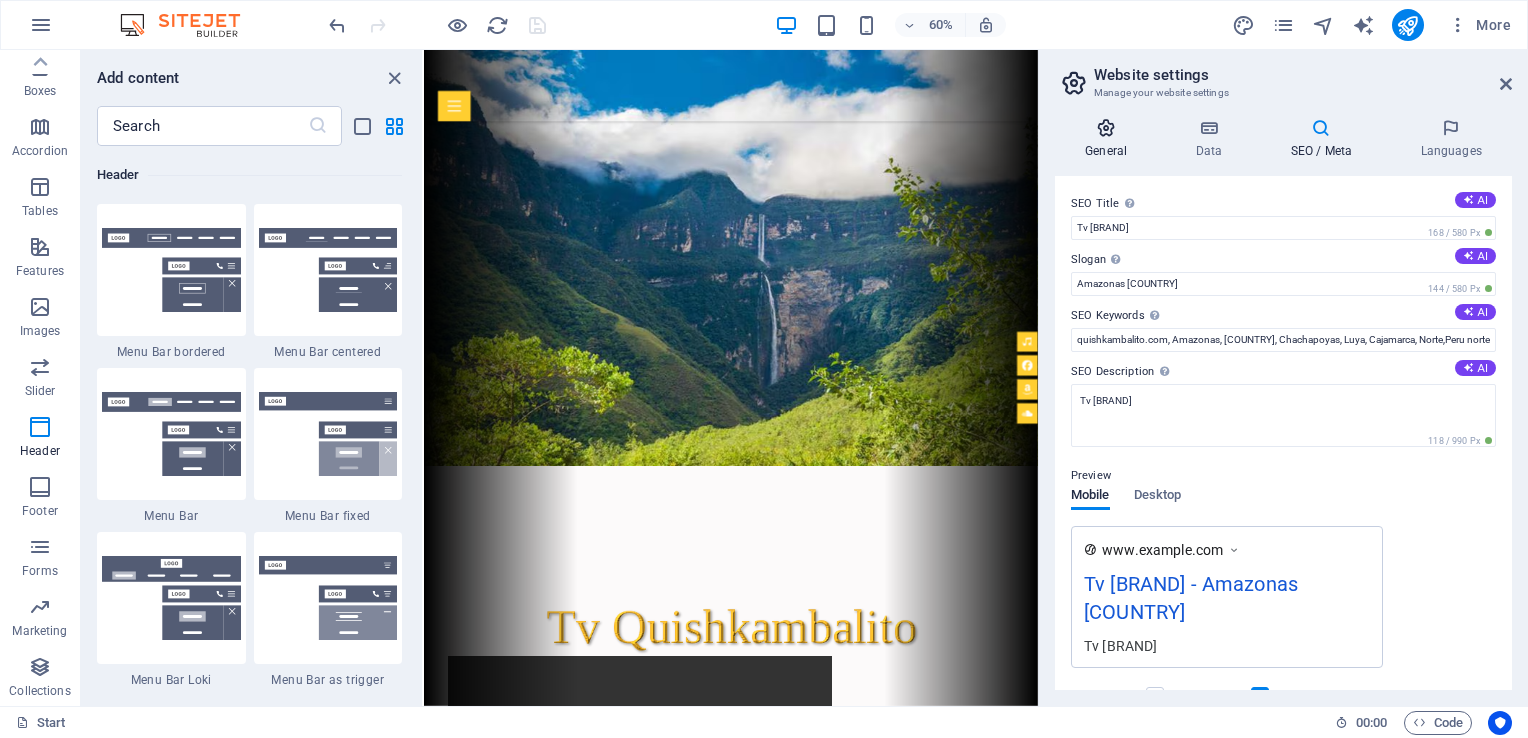 click at bounding box center (1106, 128) 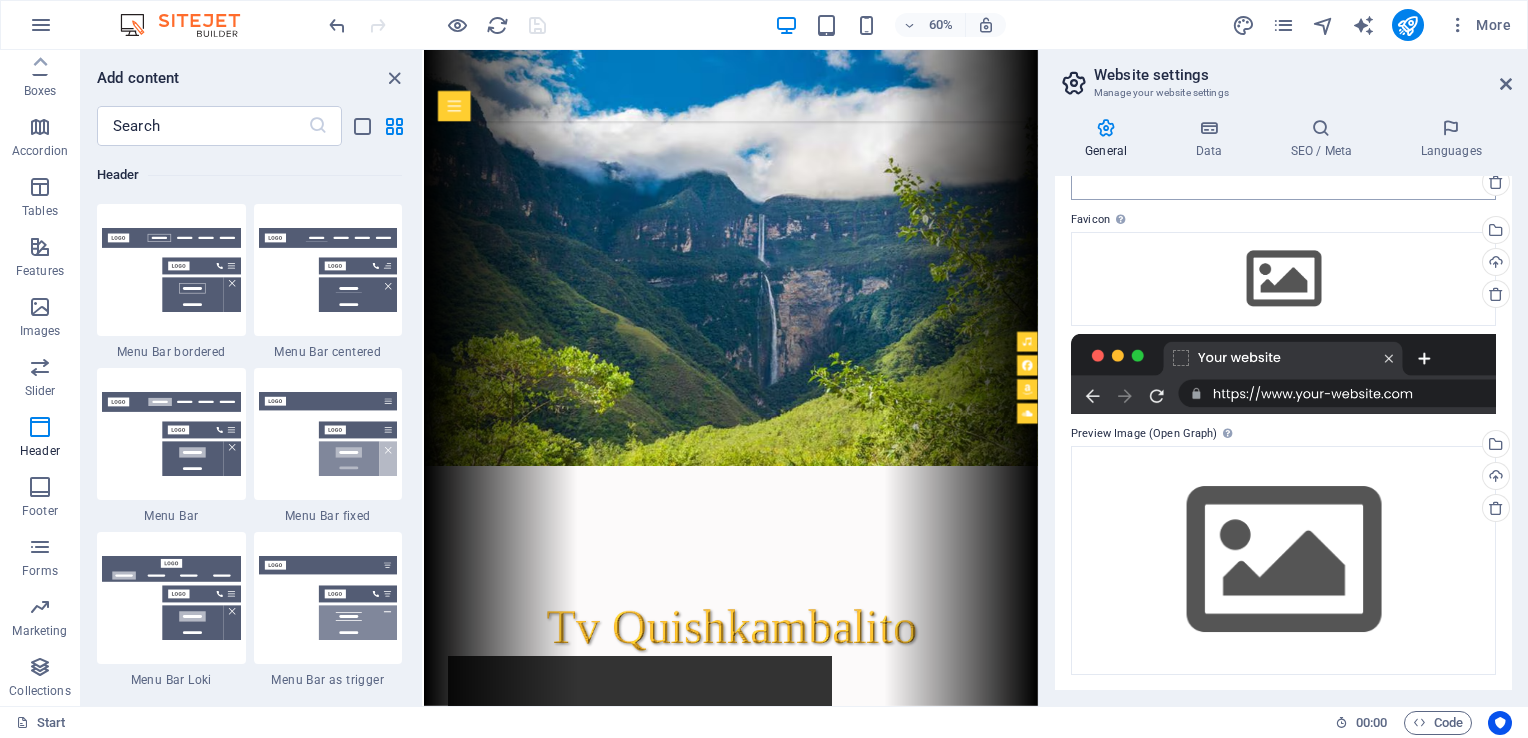 scroll, scrollTop: 0, scrollLeft: 0, axis: both 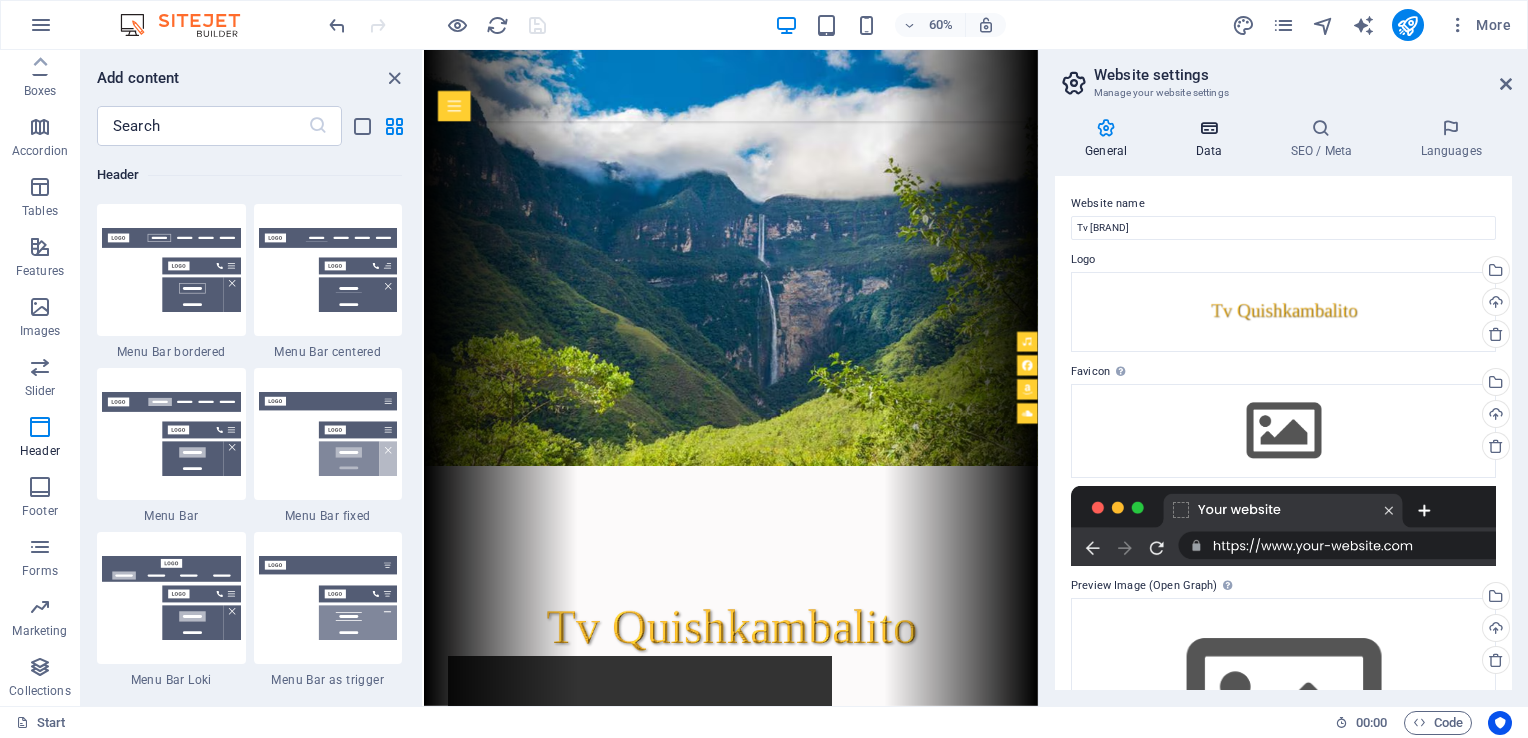 click at bounding box center (1208, 128) 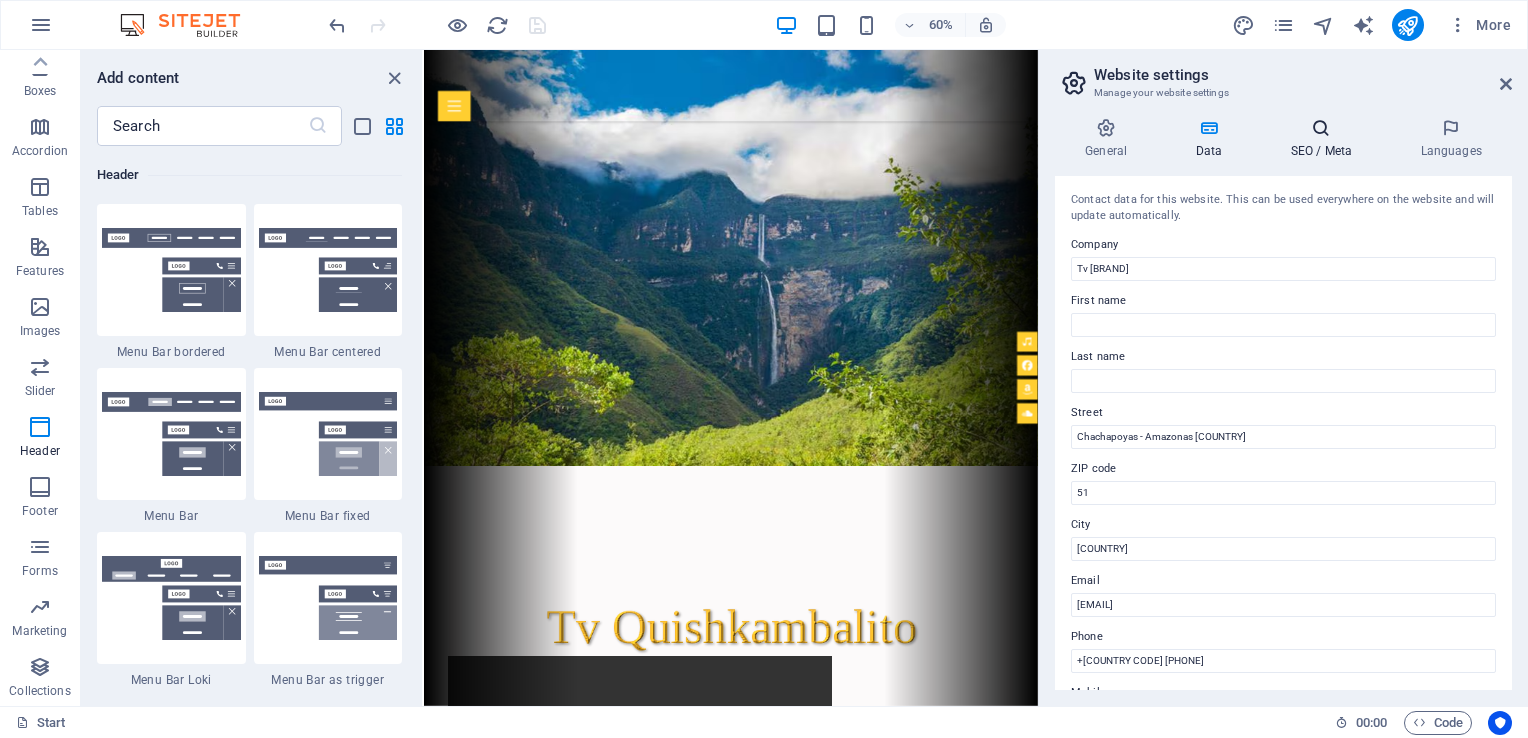 click on "SEO / Meta" at bounding box center [1325, 139] 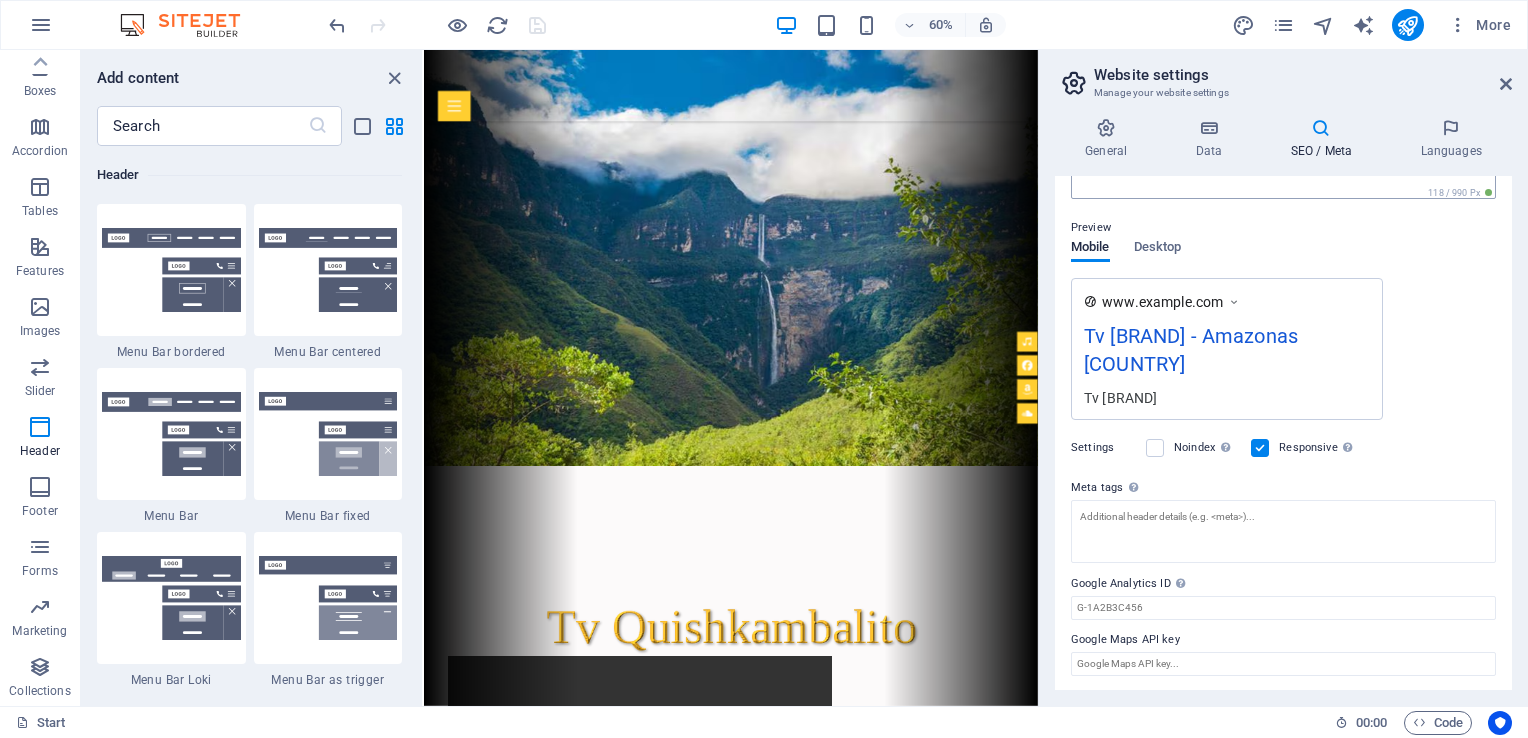 scroll, scrollTop: 0, scrollLeft: 0, axis: both 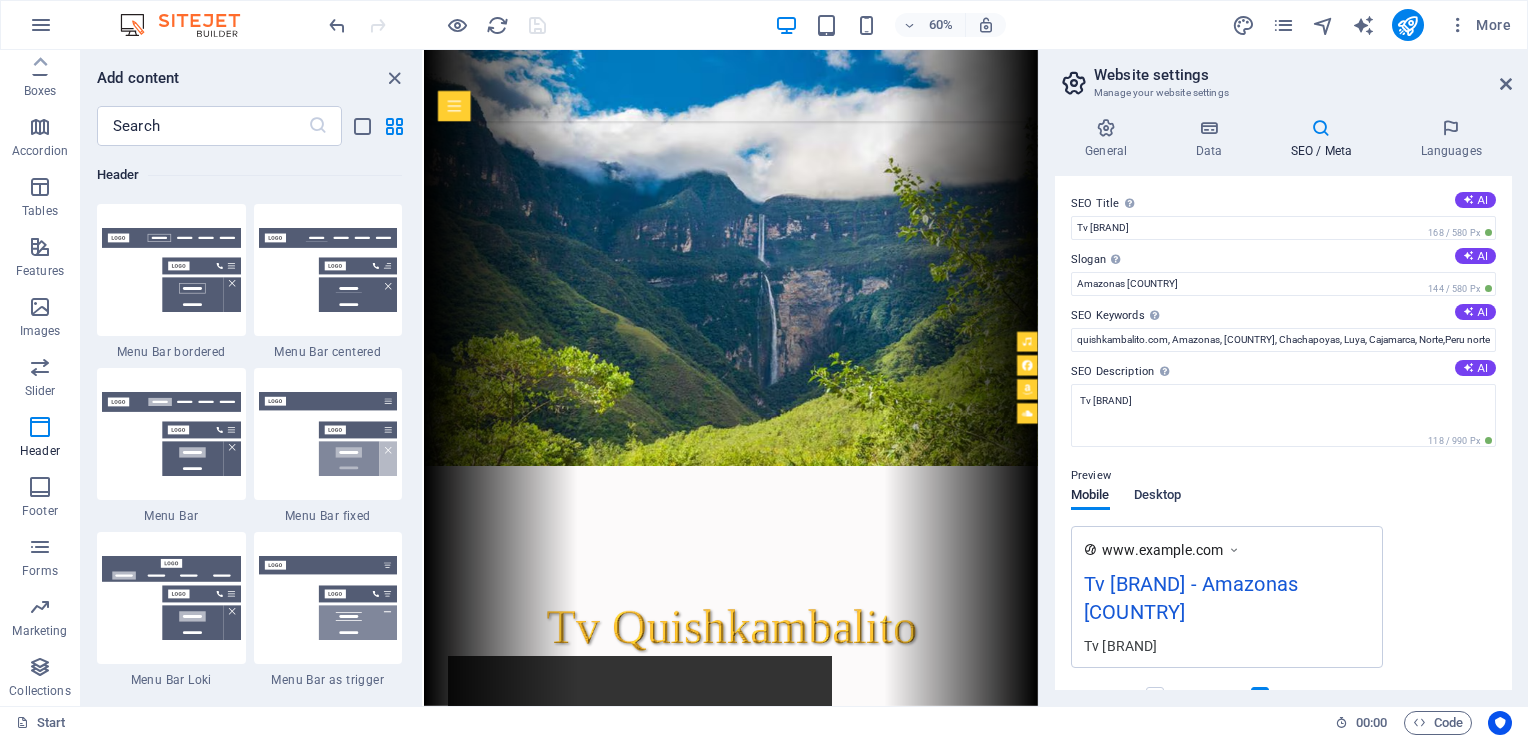 click on "Desktop" at bounding box center (1158, 497) 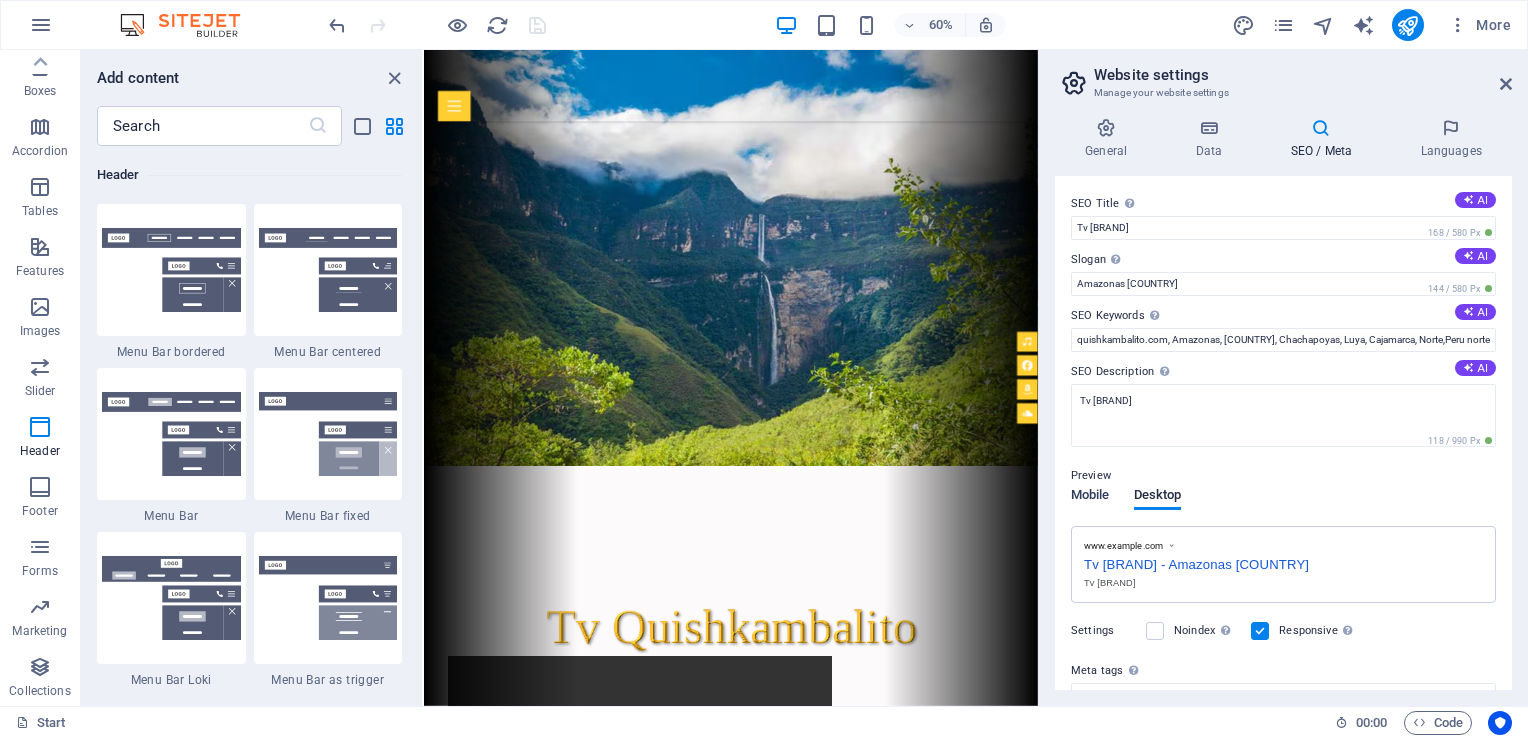 click on "Mobile" at bounding box center (1090, 497) 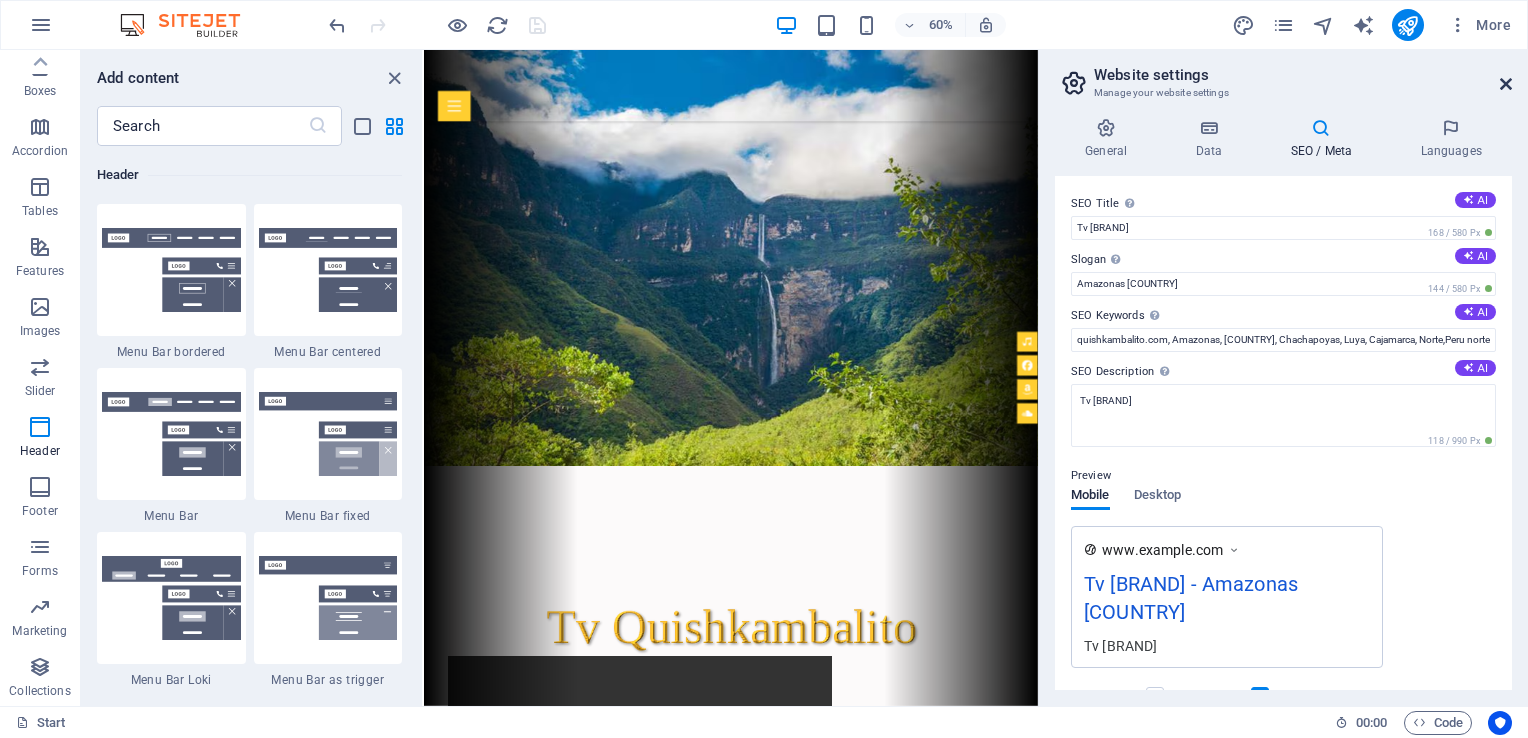 click at bounding box center [1506, 84] 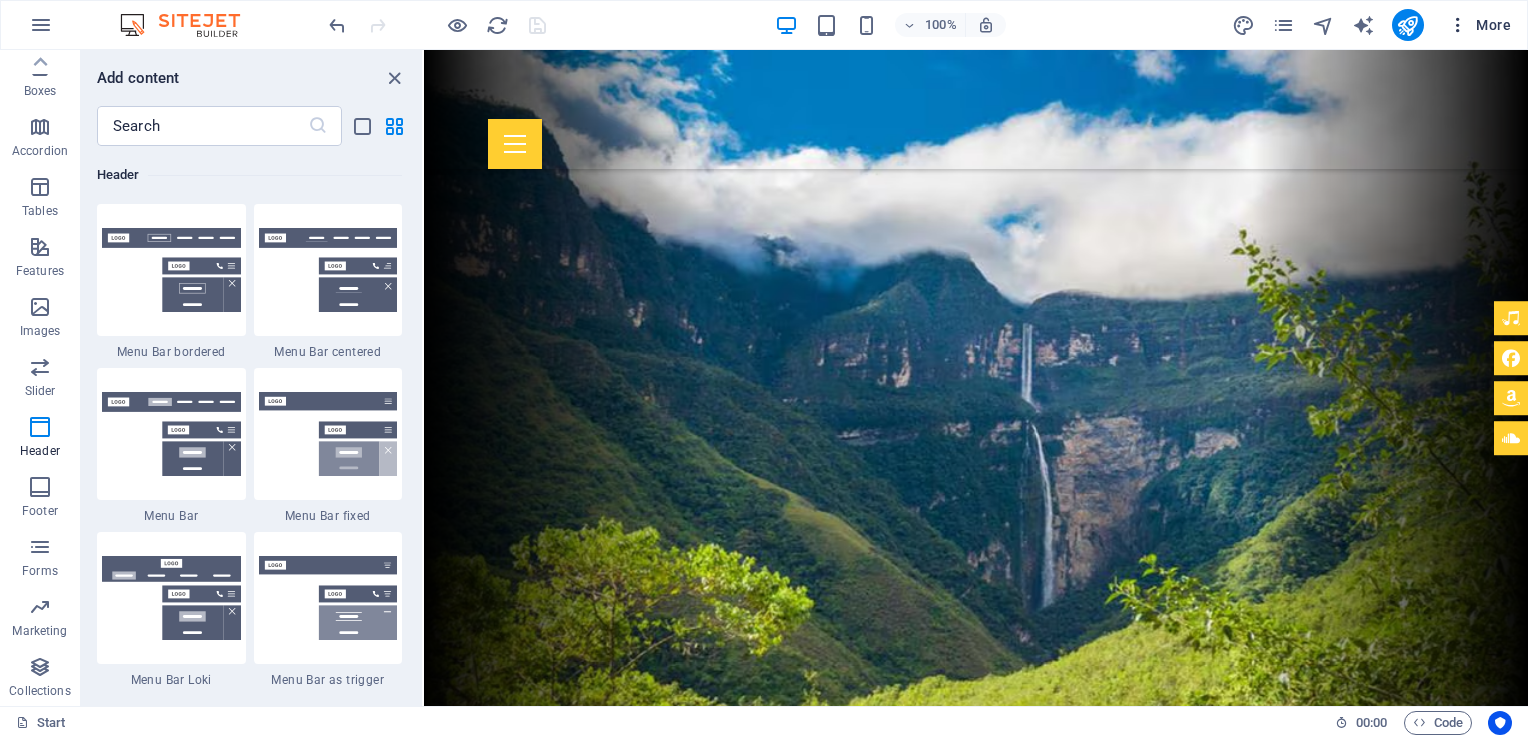 click at bounding box center [1458, 25] 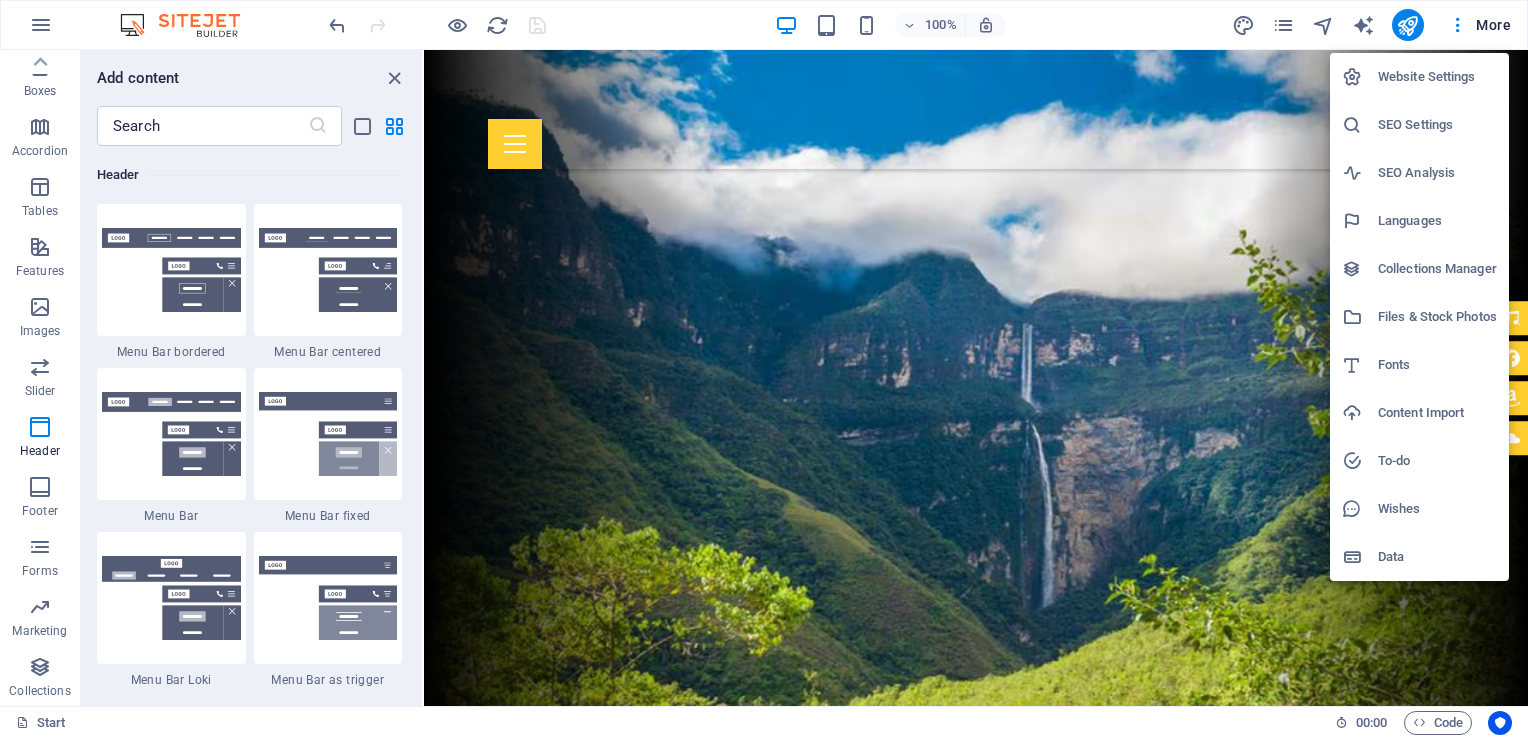 click on "Collections Manager" at bounding box center (1437, 269) 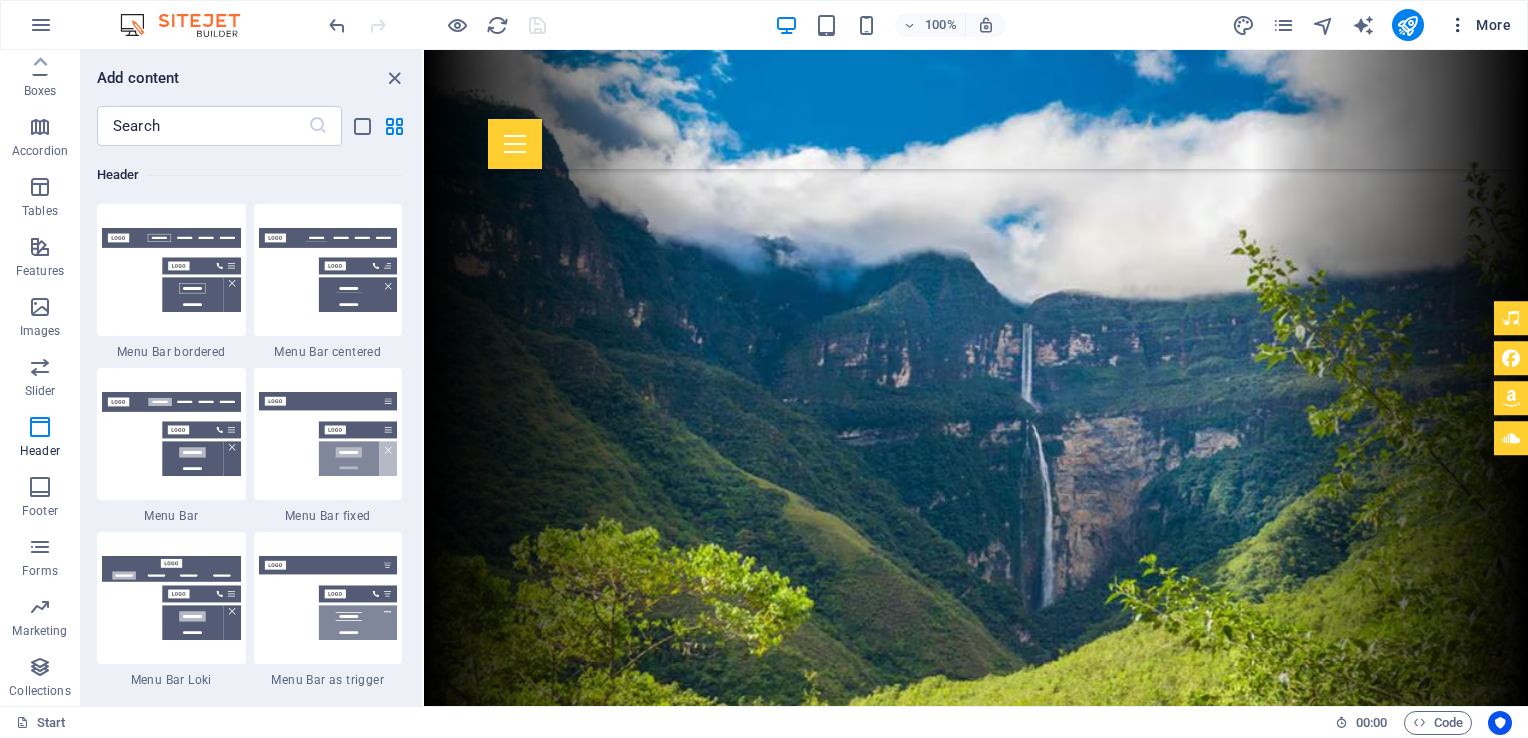 click at bounding box center (1458, 25) 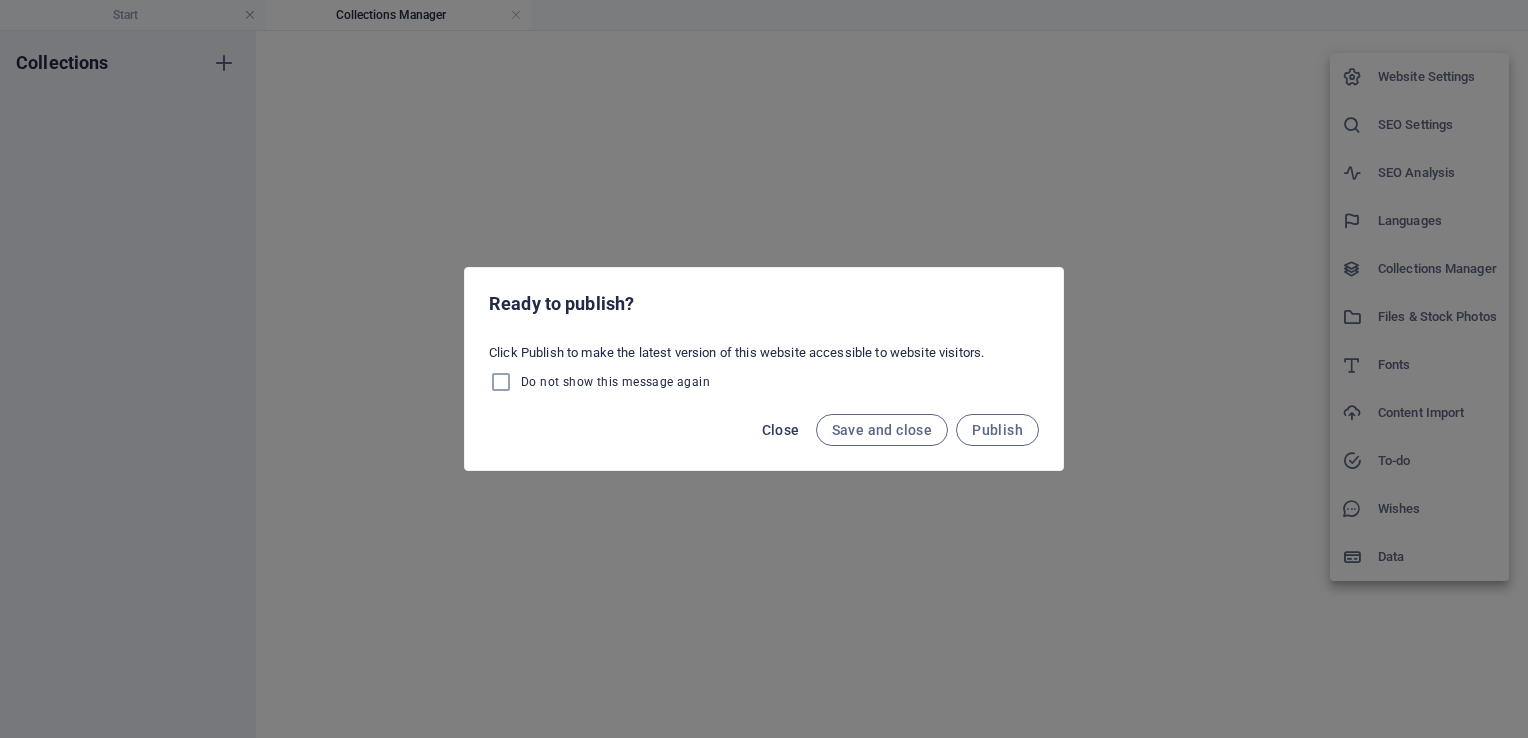 click on "Close" at bounding box center [781, 430] 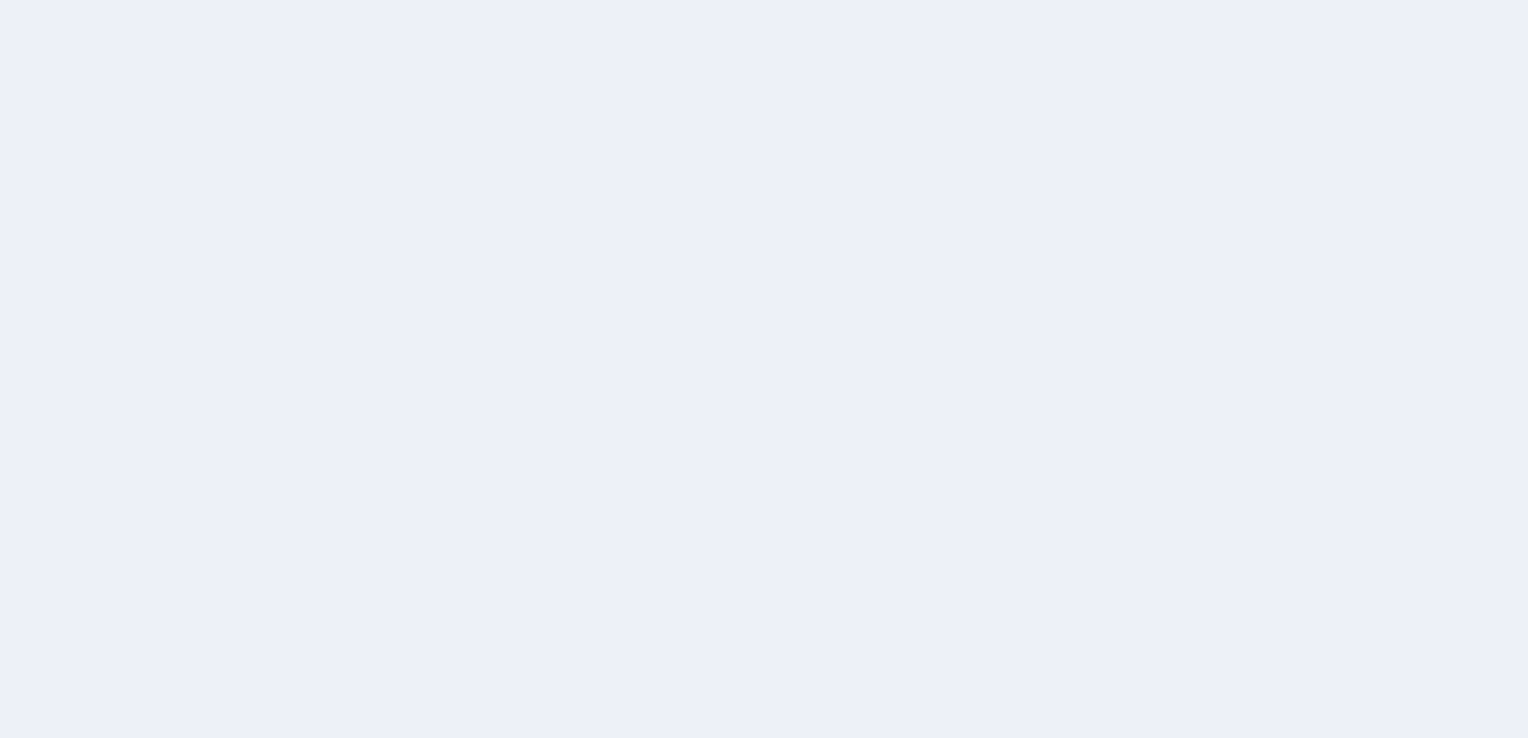 scroll, scrollTop: 0, scrollLeft: 0, axis: both 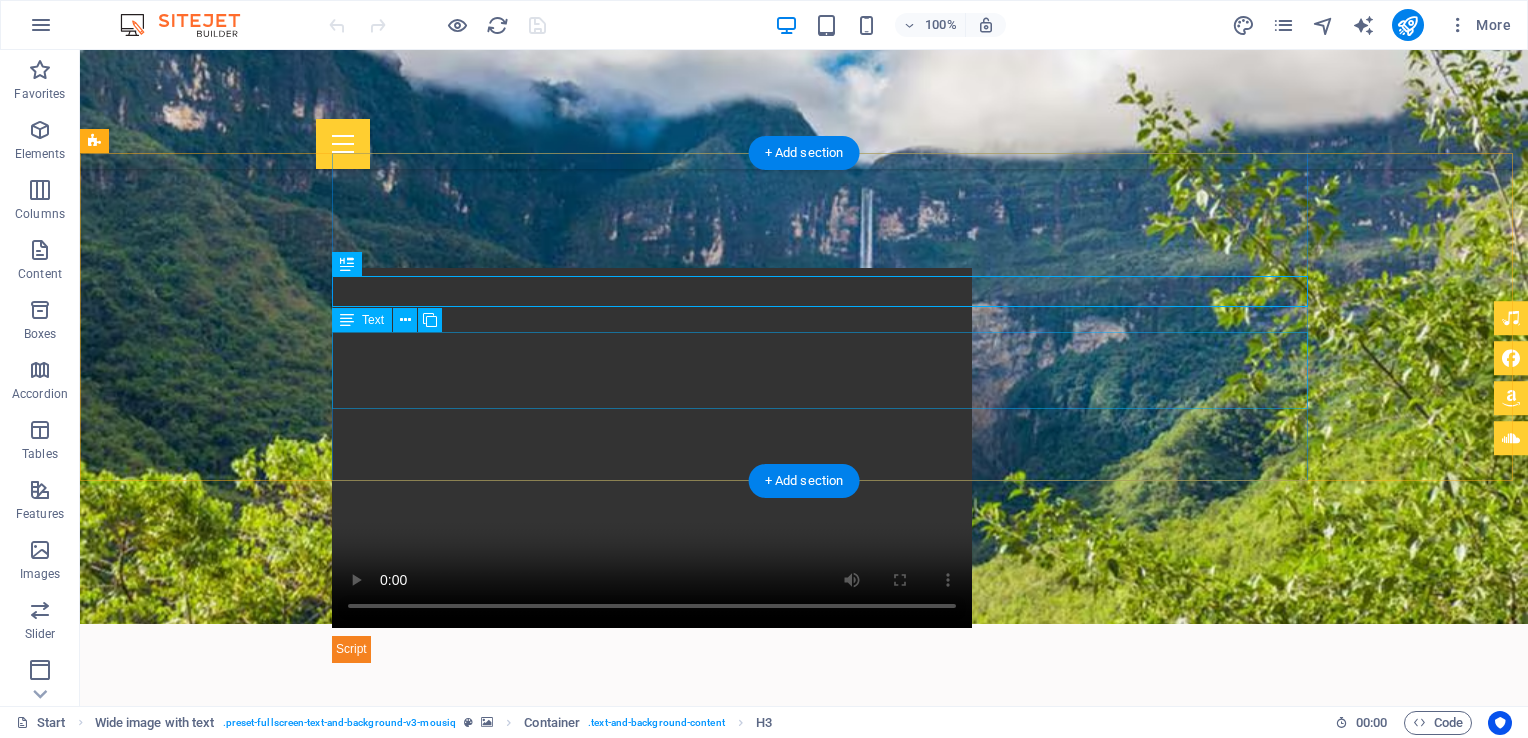 click at bounding box center (930, 1366) 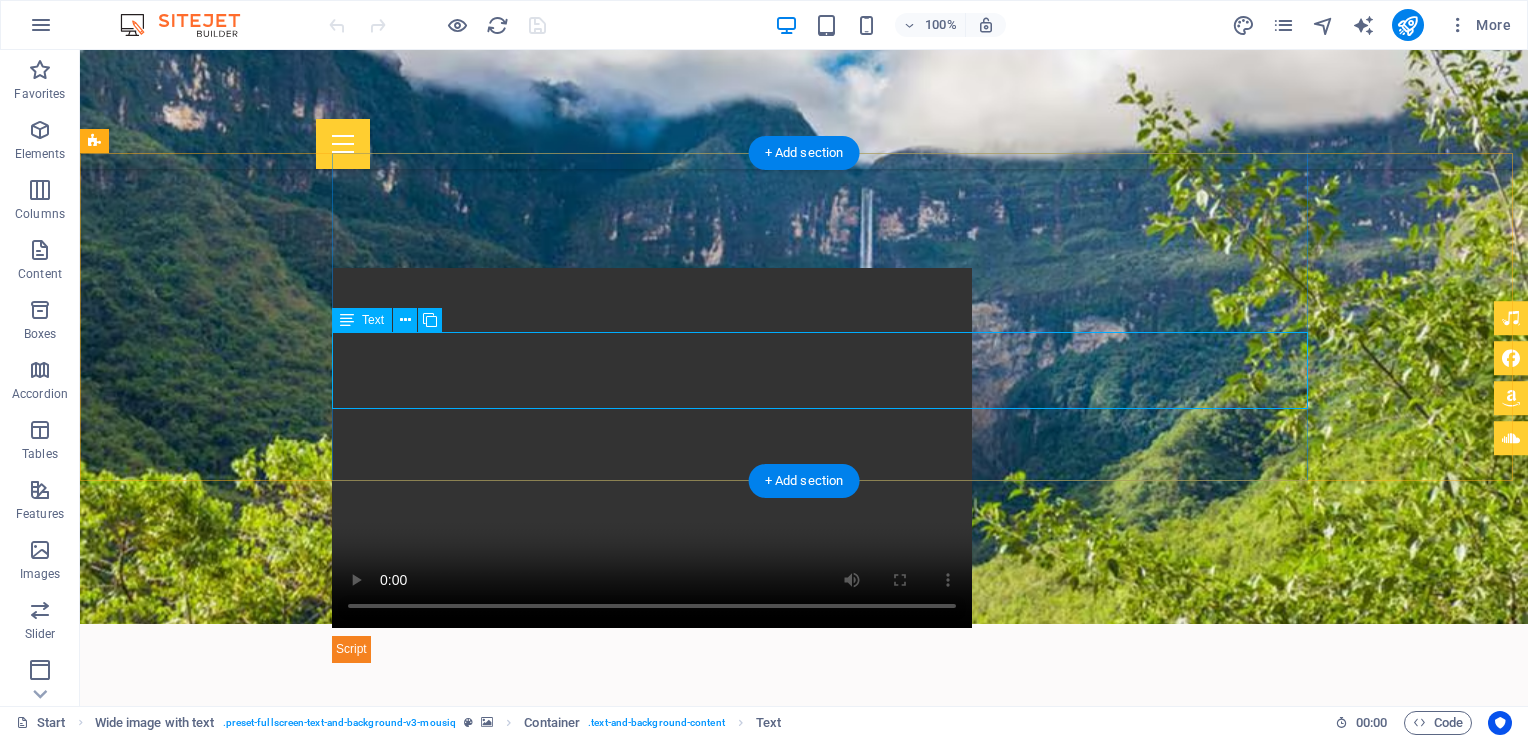 click at bounding box center (930, 1366) 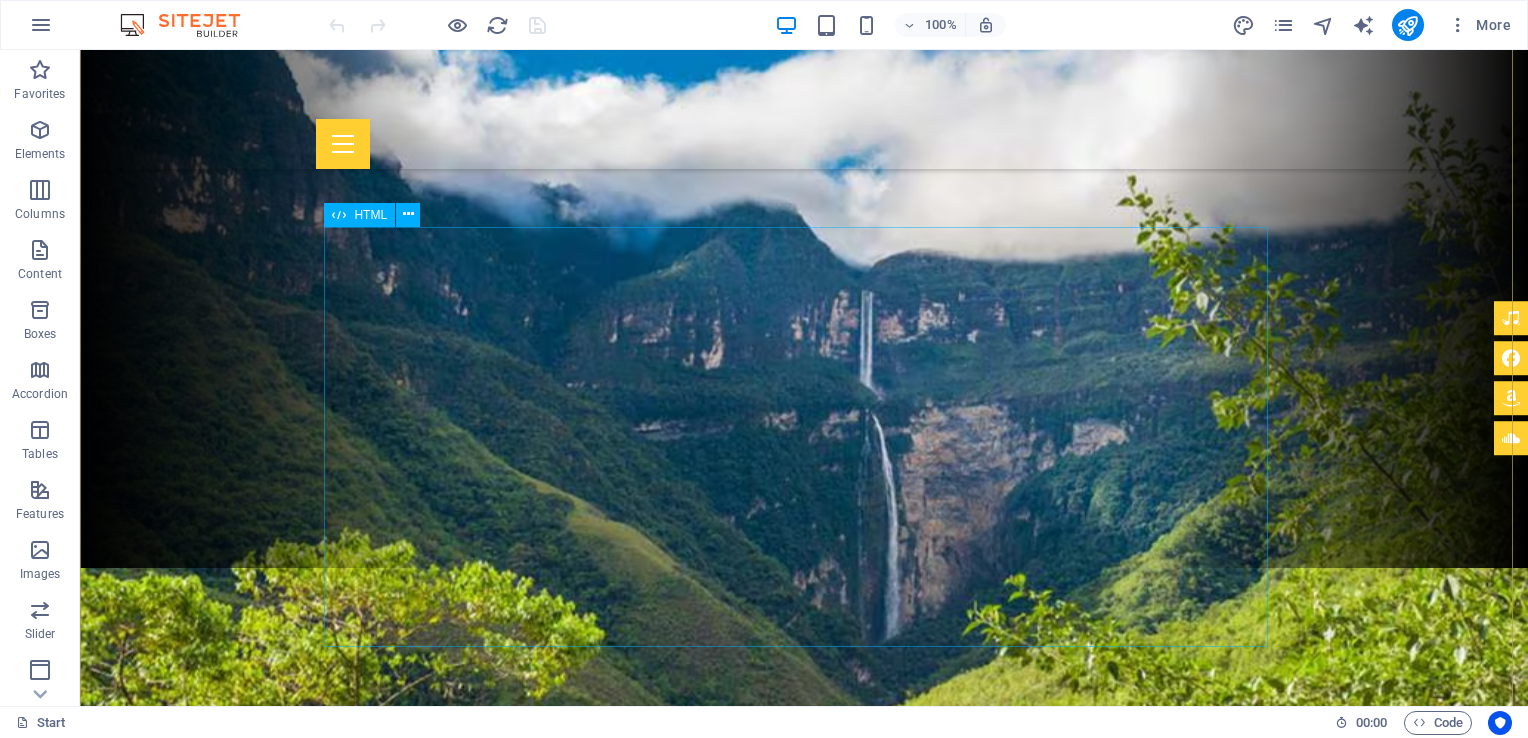 scroll, scrollTop: 143, scrollLeft: 0, axis: vertical 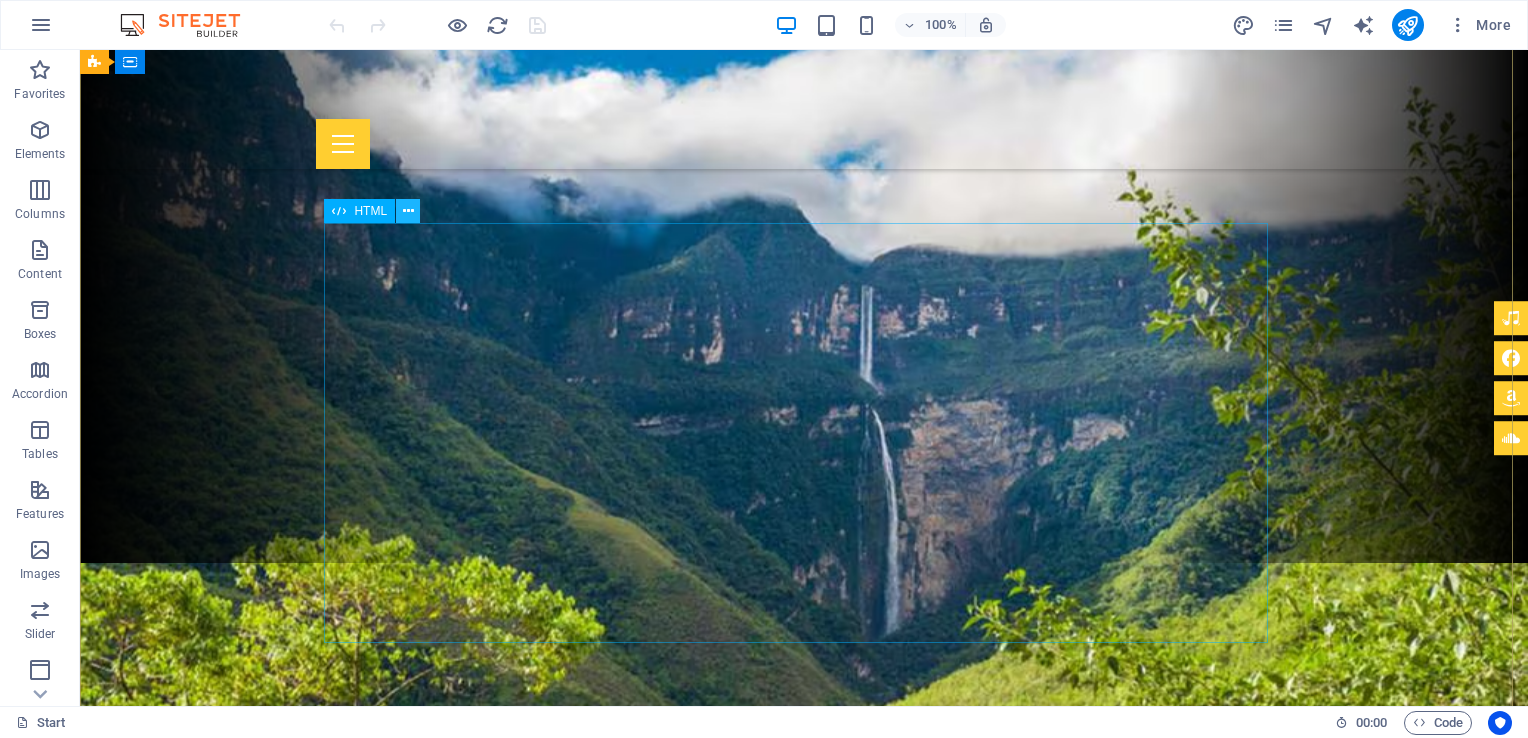 click at bounding box center [408, 211] 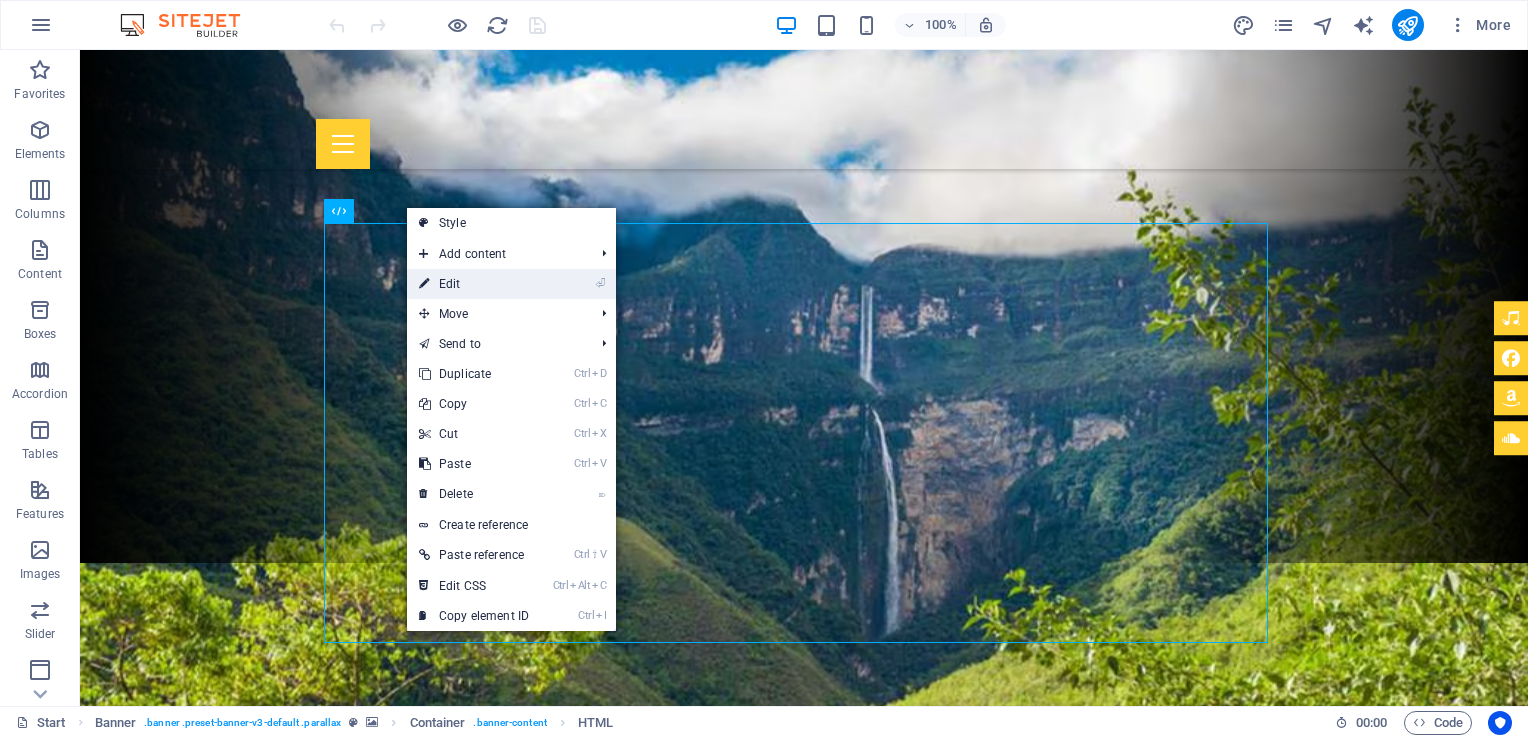 click on "⏎  Edit" at bounding box center (474, 284) 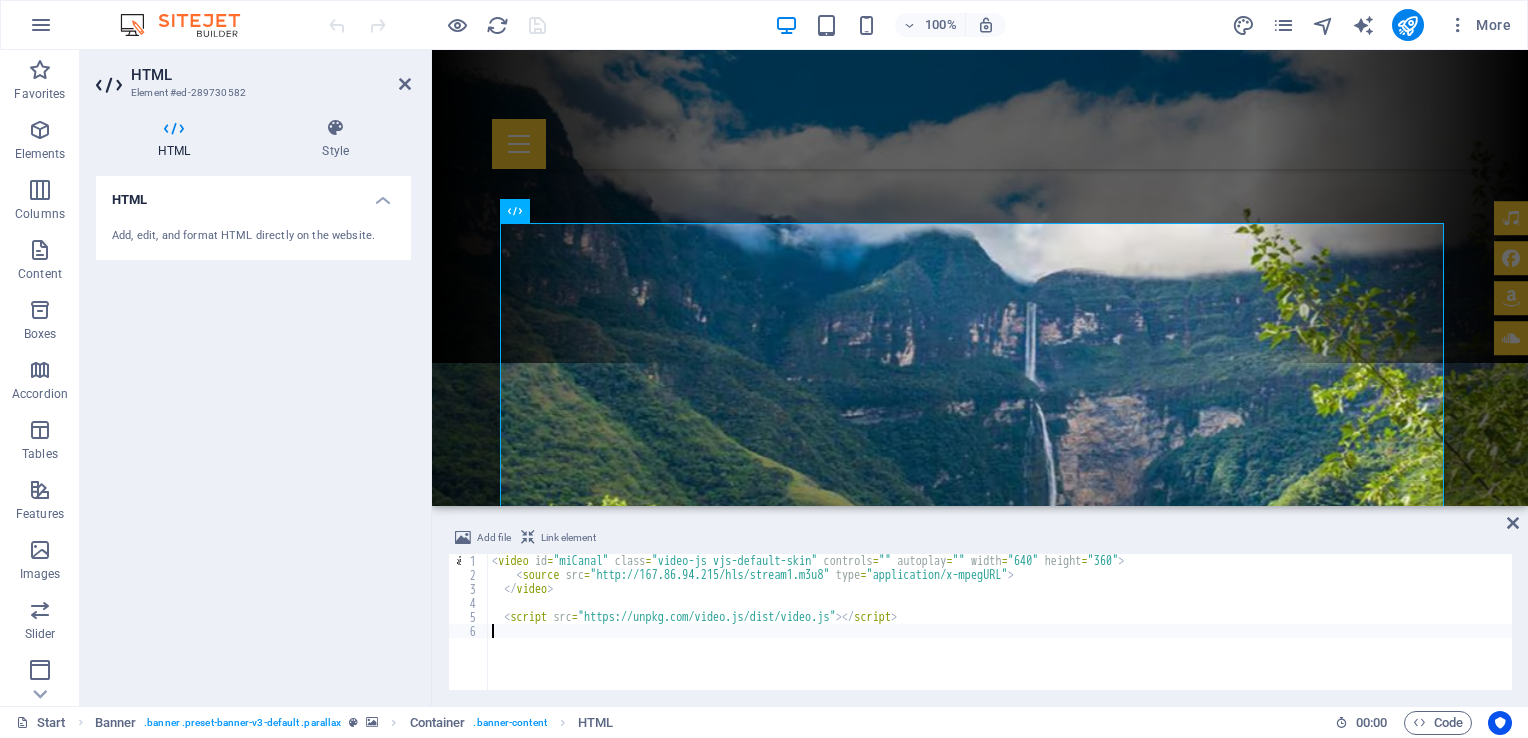 click on "< video   id = "miCanal"   class = "video-js vjs-default-skin"   controls = ""   autoplay = ""   width = "640"   height = "360" >      < source   src = "http://167.86.94.215/hls/stream1.m3u8"   type = "application/x-mpegURL" >    </ video >    < script   src = "https://unpkg.com/video.js/dist/video.js" > </ script >" at bounding box center (1000, 636) 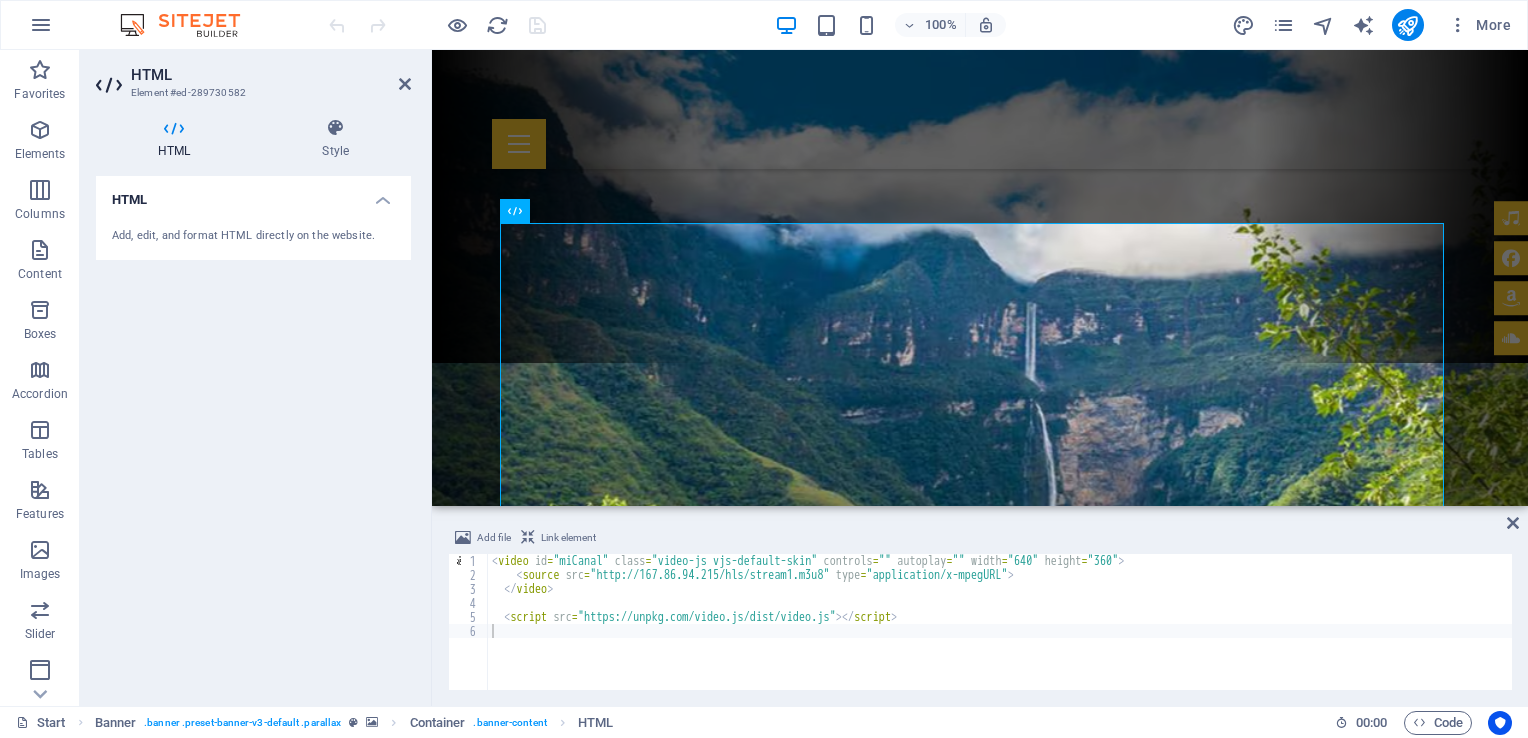click on "HTML" at bounding box center [253, 194] 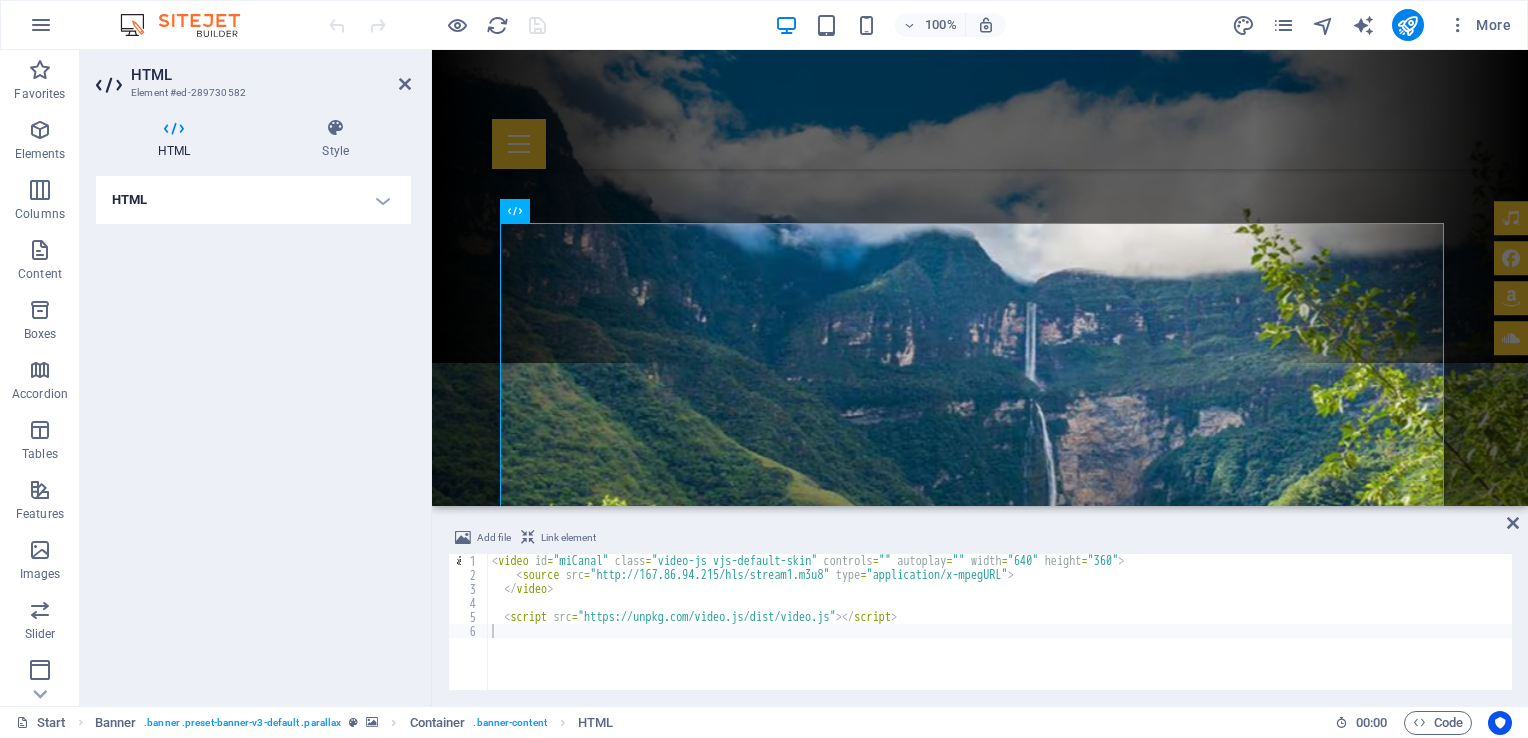 click on "HTML" at bounding box center [253, 200] 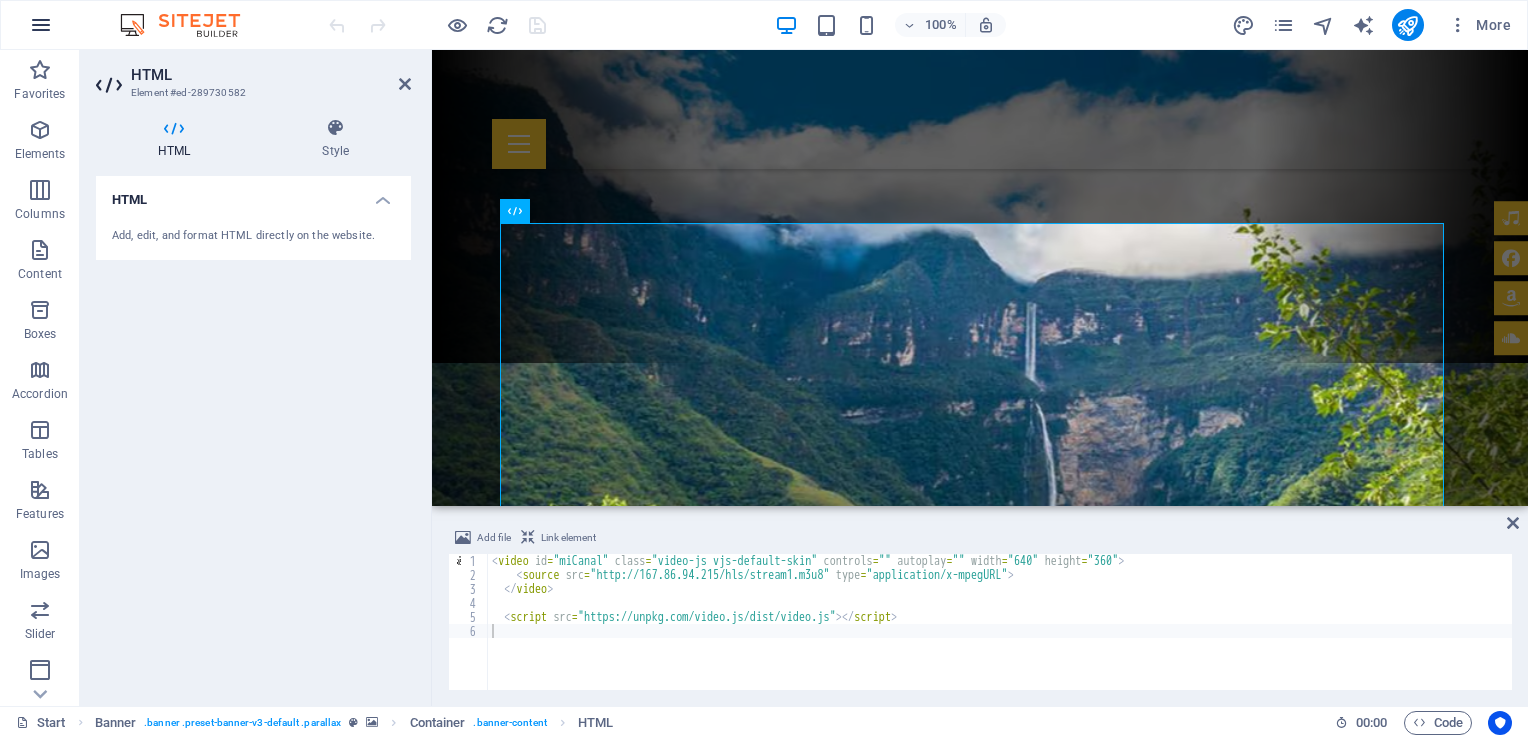 click at bounding box center [41, 25] 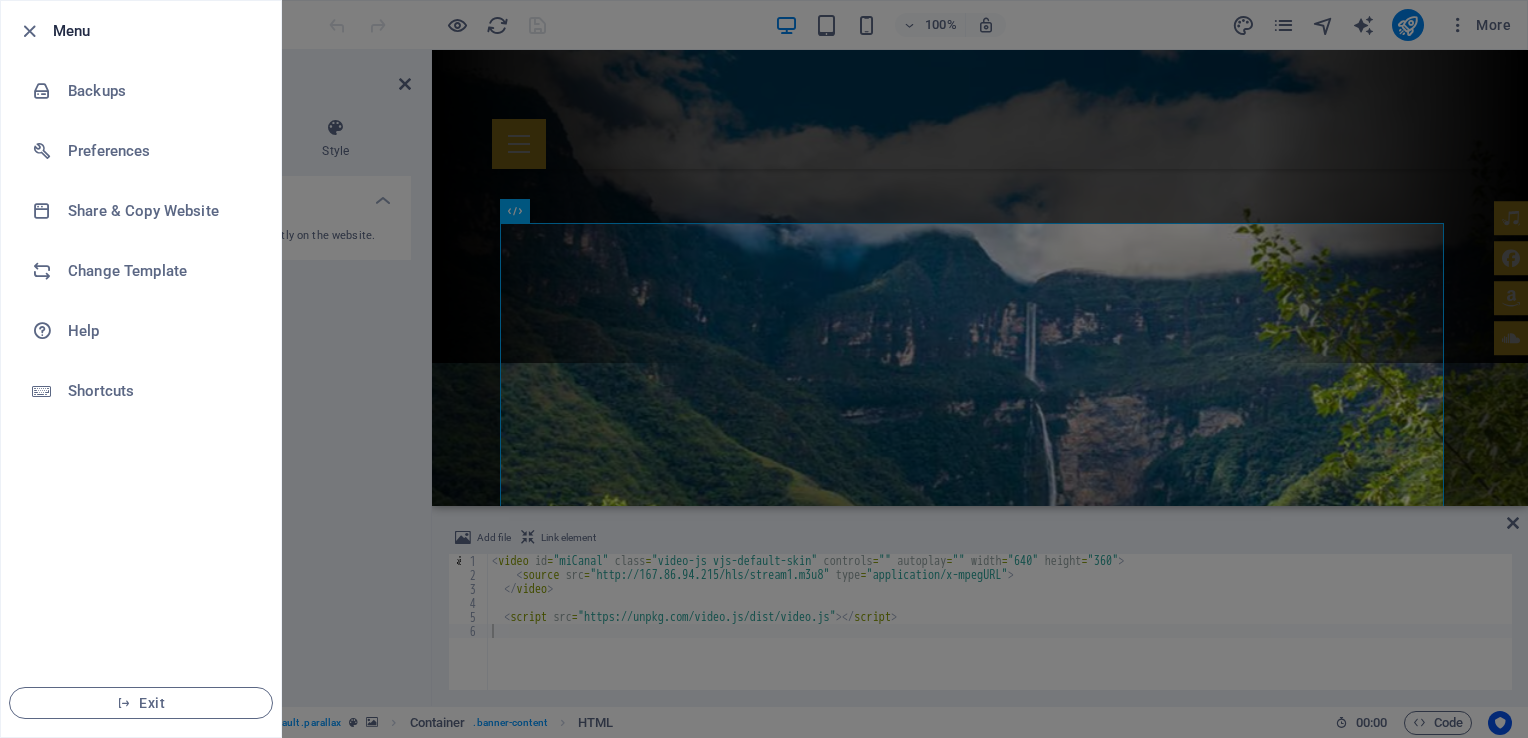 click at bounding box center (764, 369) 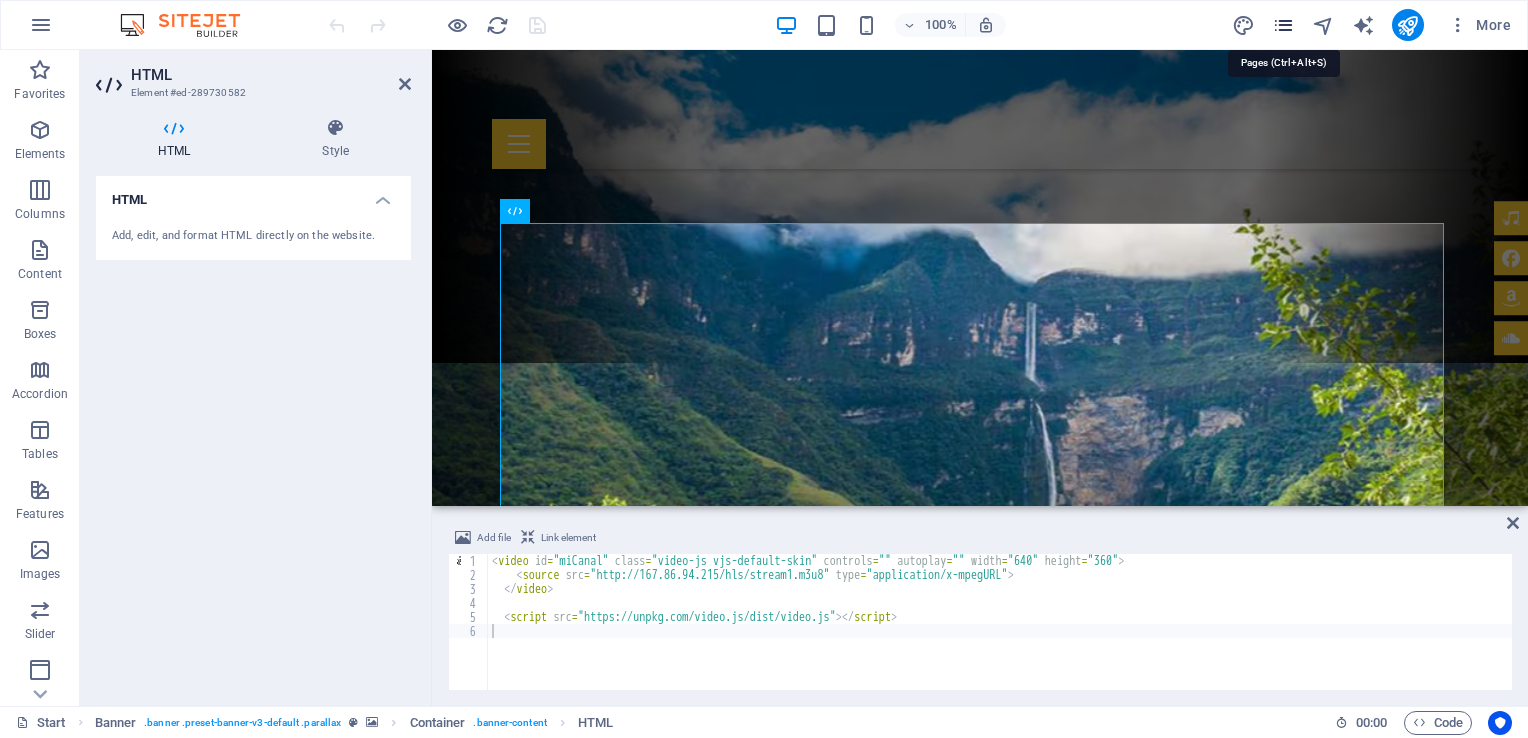 click at bounding box center [1283, 25] 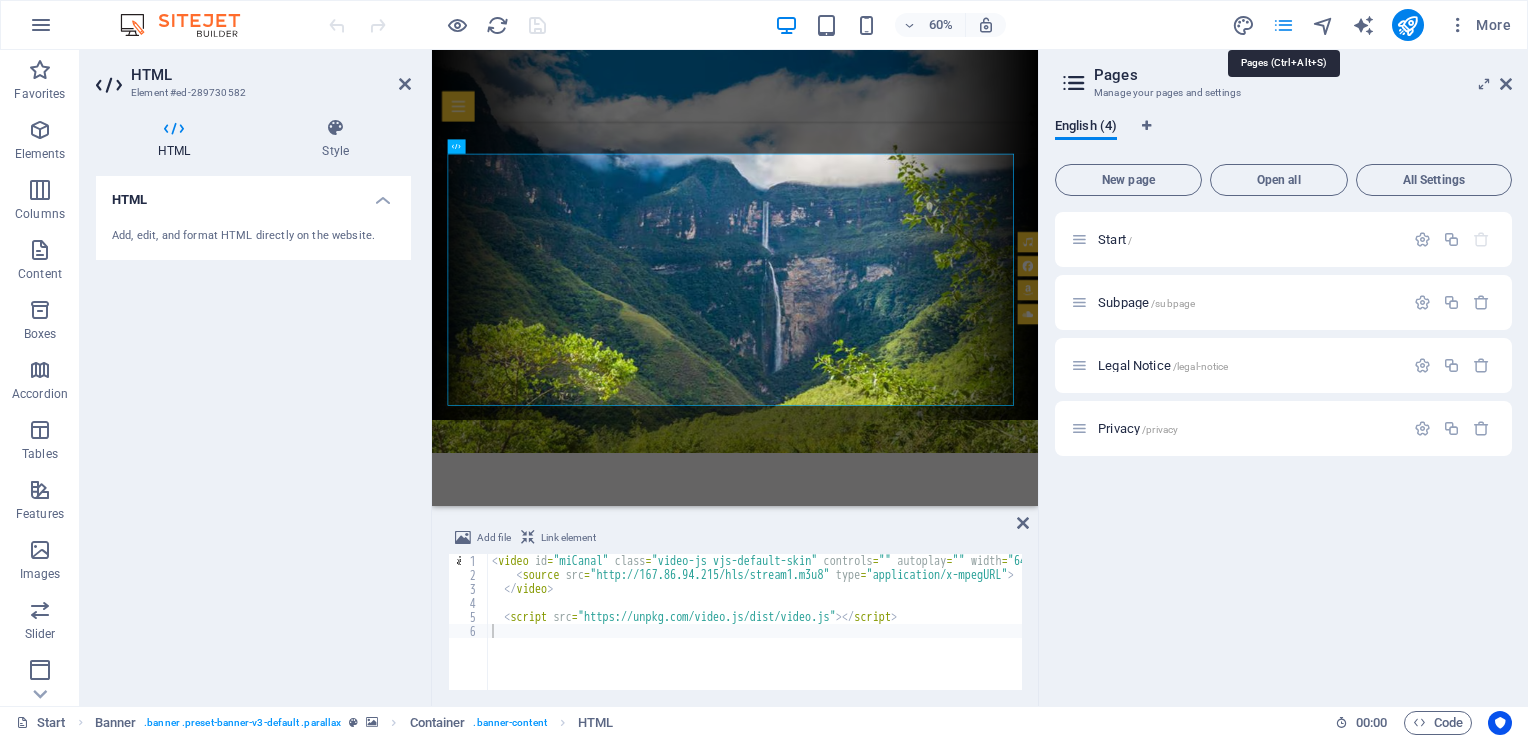 click at bounding box center [1283, 25] 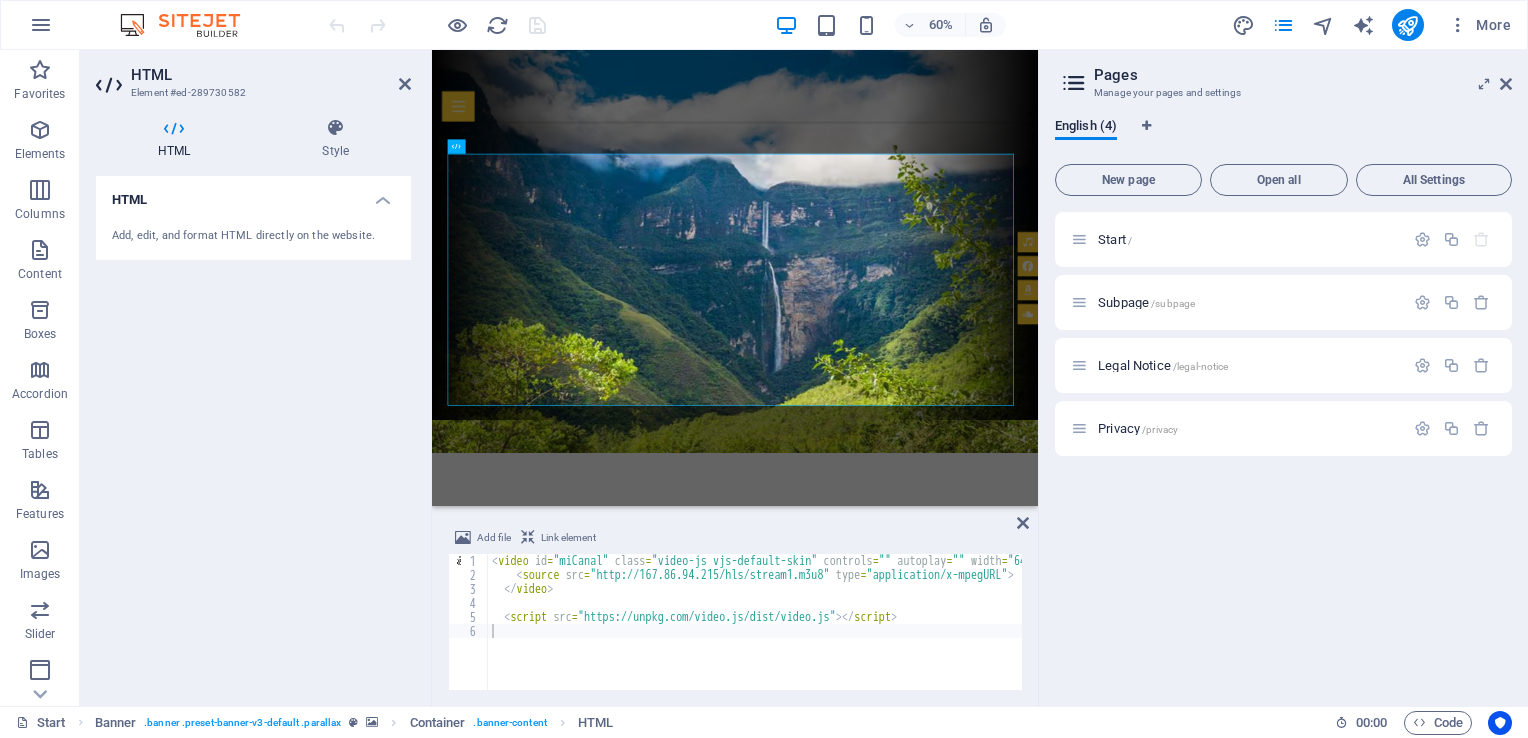 click on "More" at bounding box center [1375, 25] 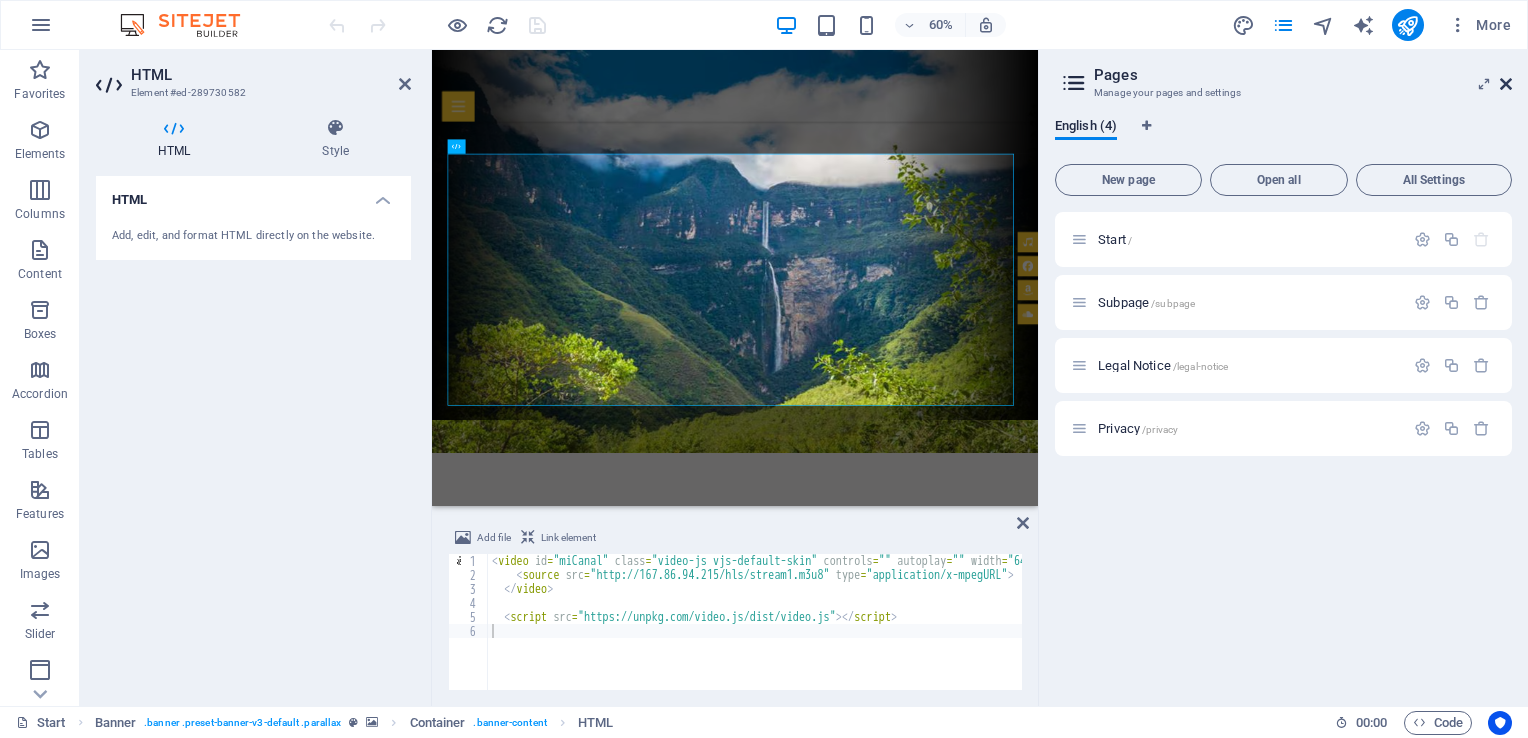 click at bounding box center [1506, 84] 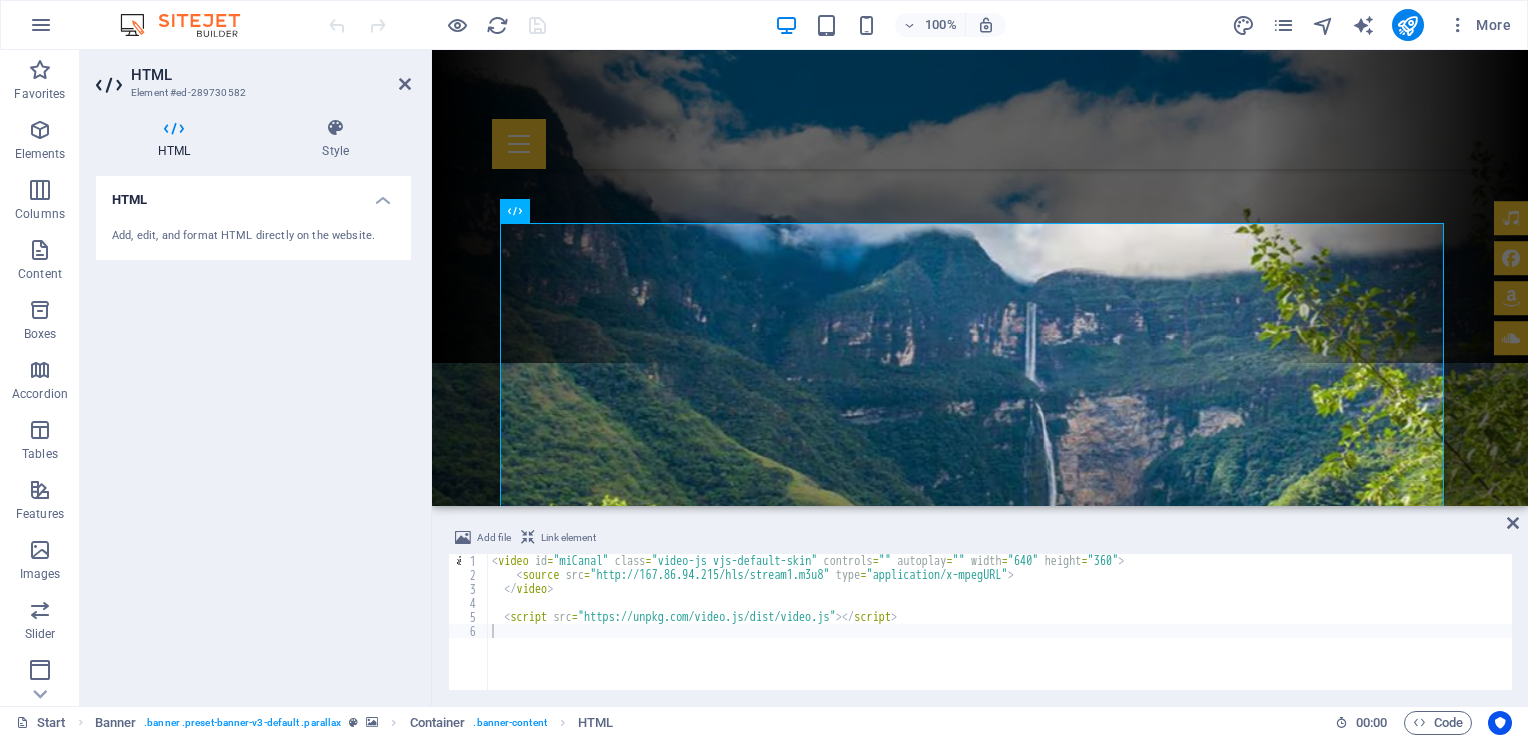 click at bounding box center (174, 128) 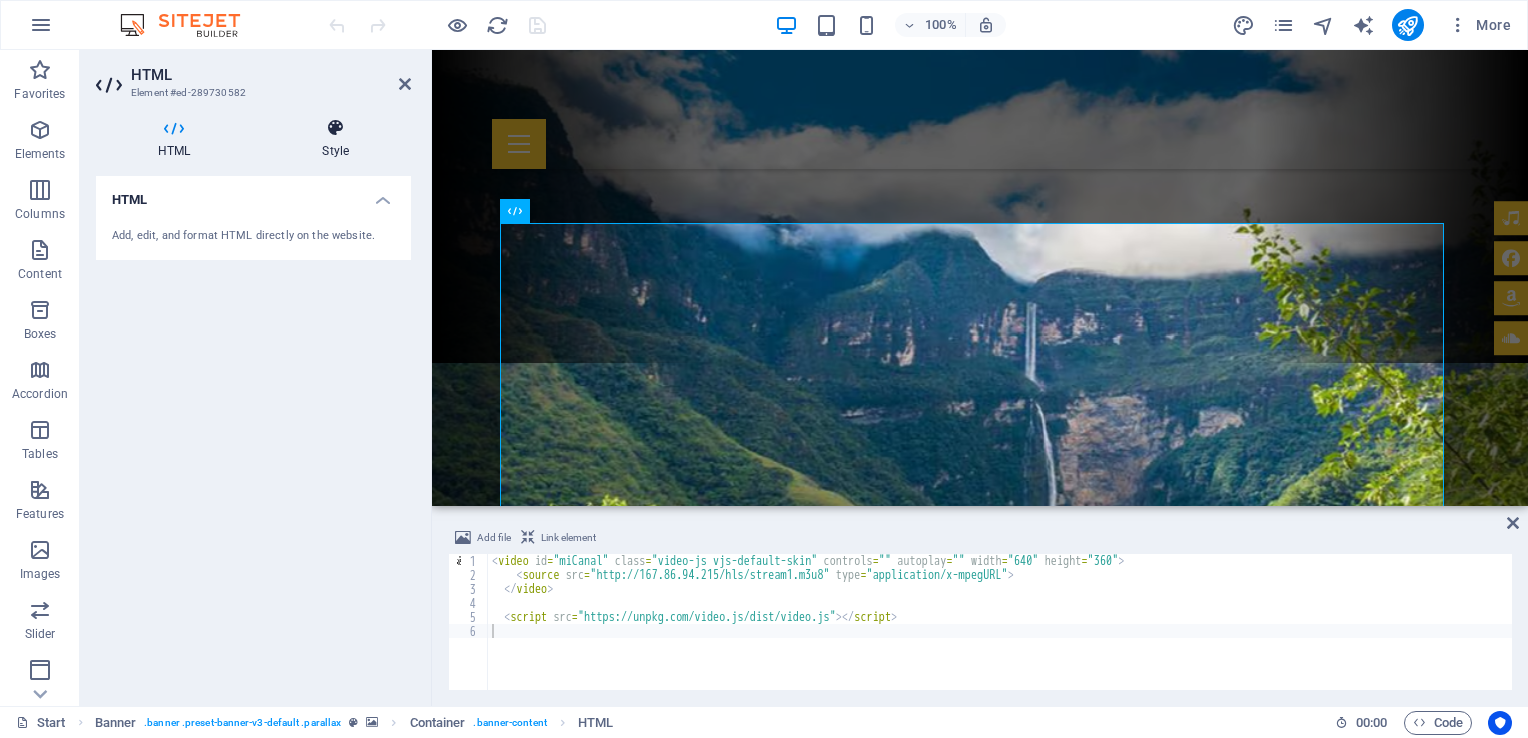 click on "Style" at bounding box center (335, 139) 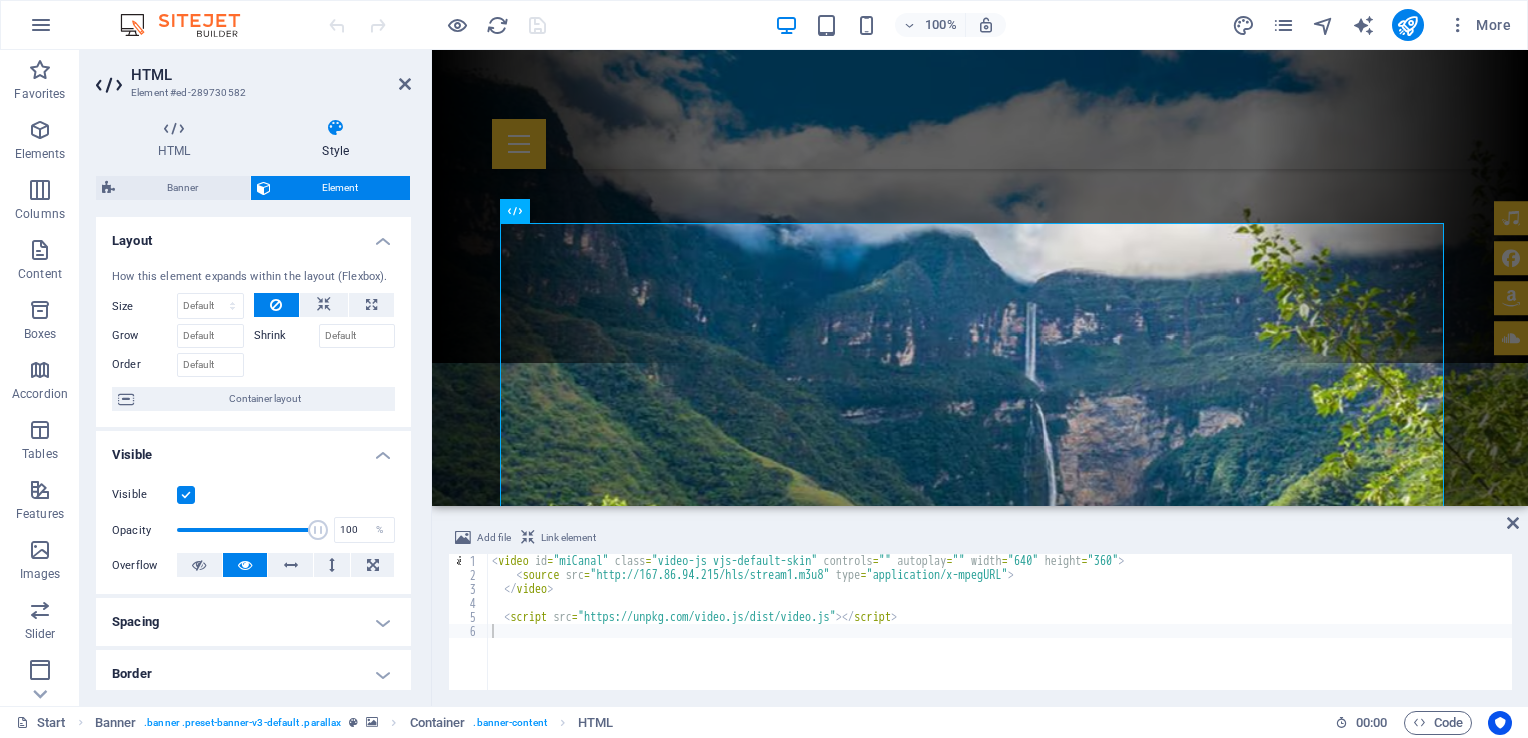 click on "Style" at bounding box center [335, 139] 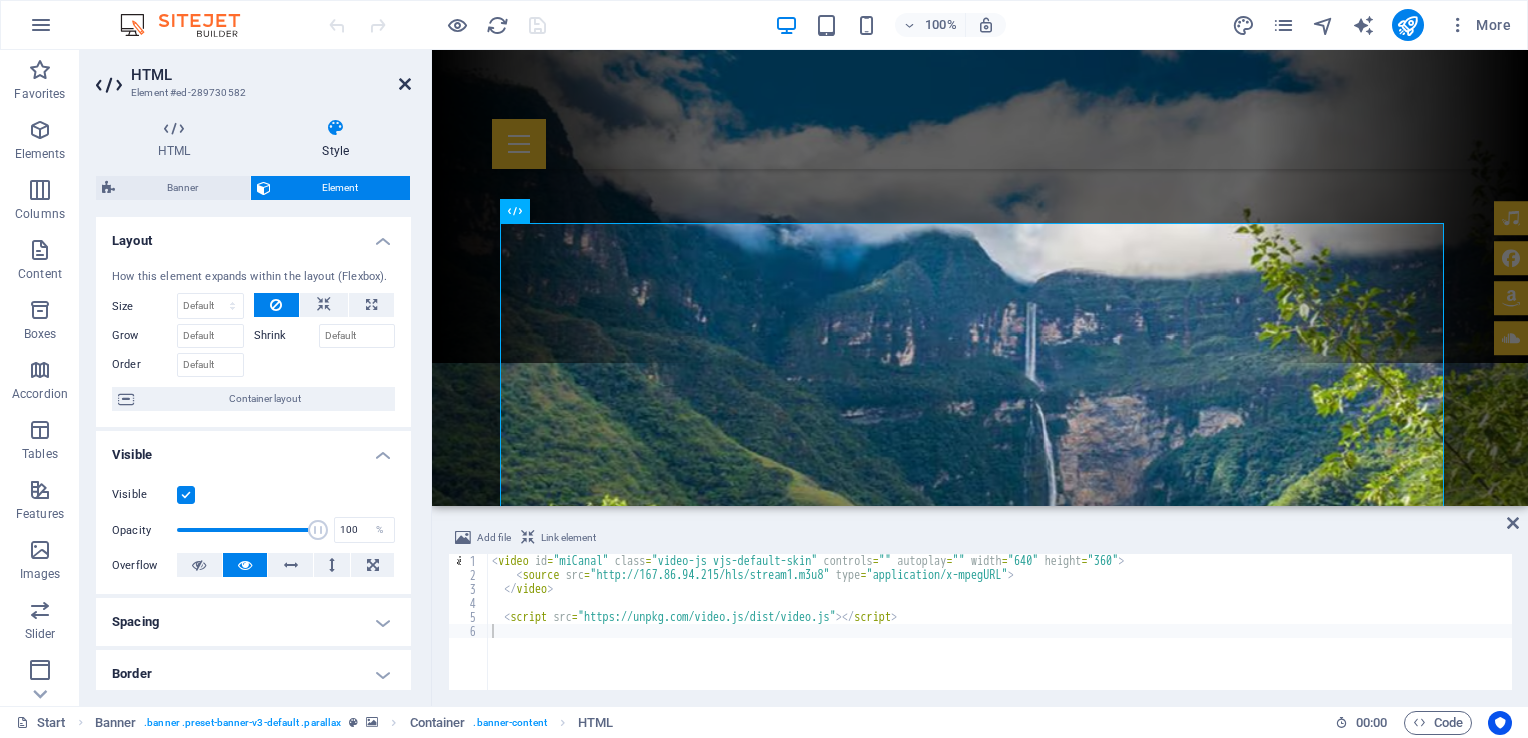 click at bounding box center [405, 84] 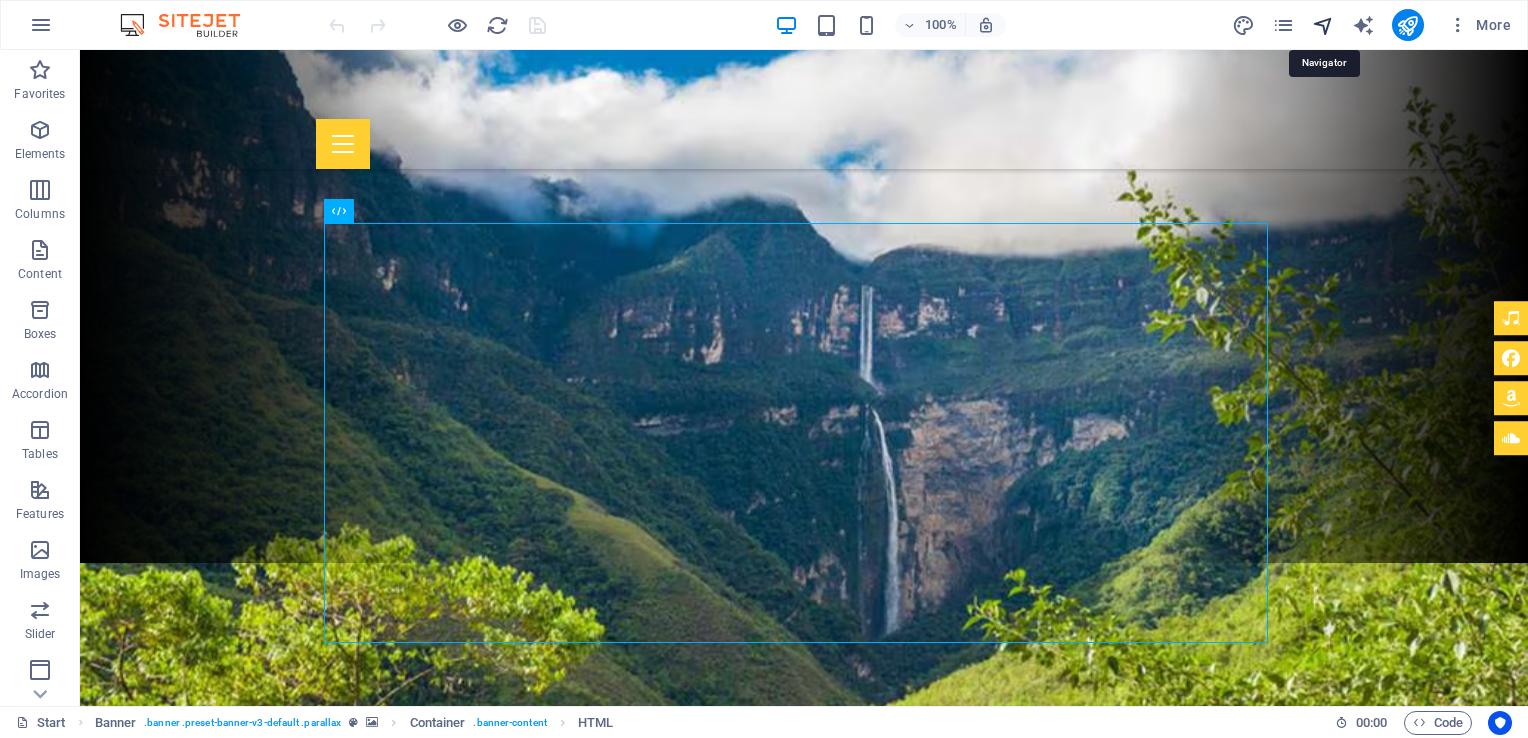 click at bounding box center [1323, 25] 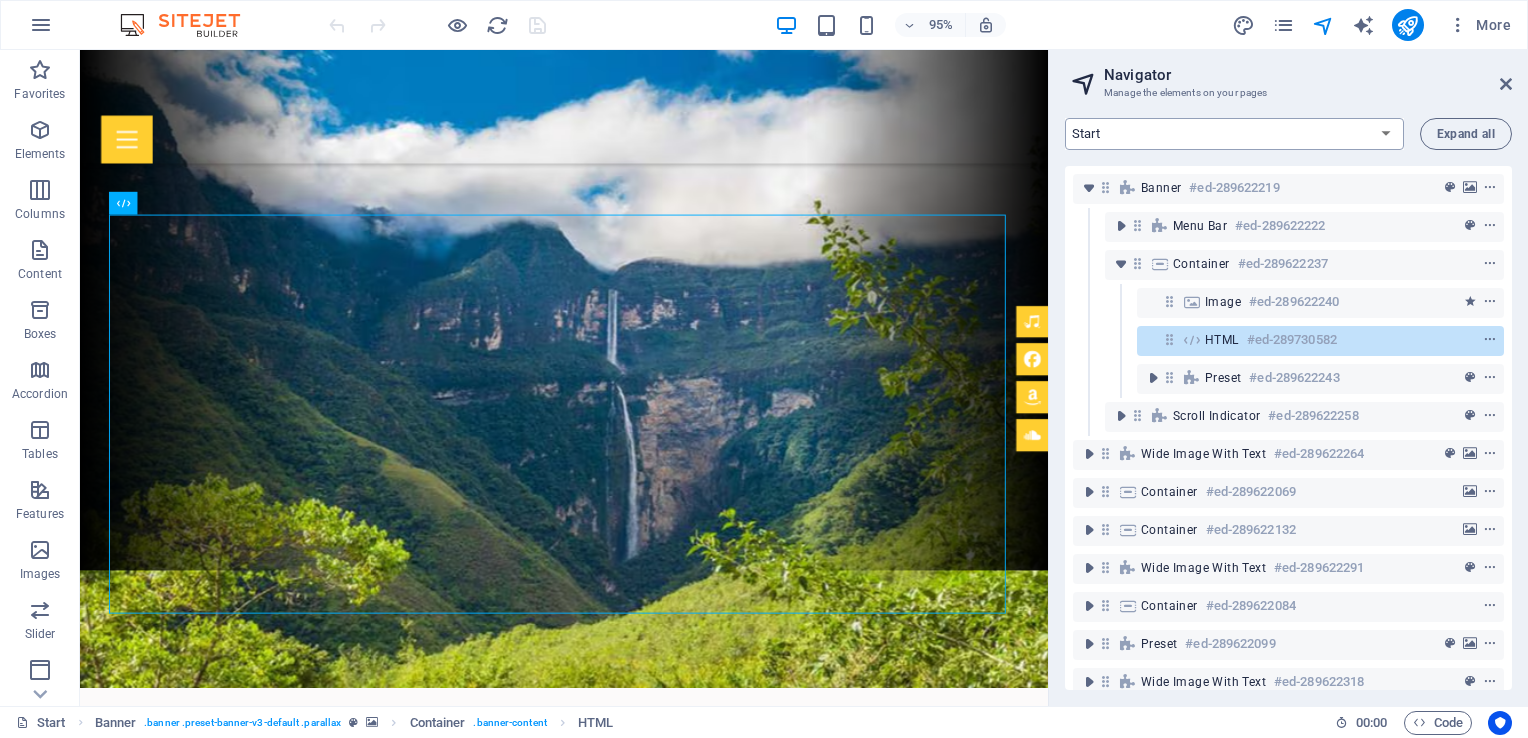 click on "Start  Subpage  Legal Notice  Privacy" at bounding box center (1234, 134) 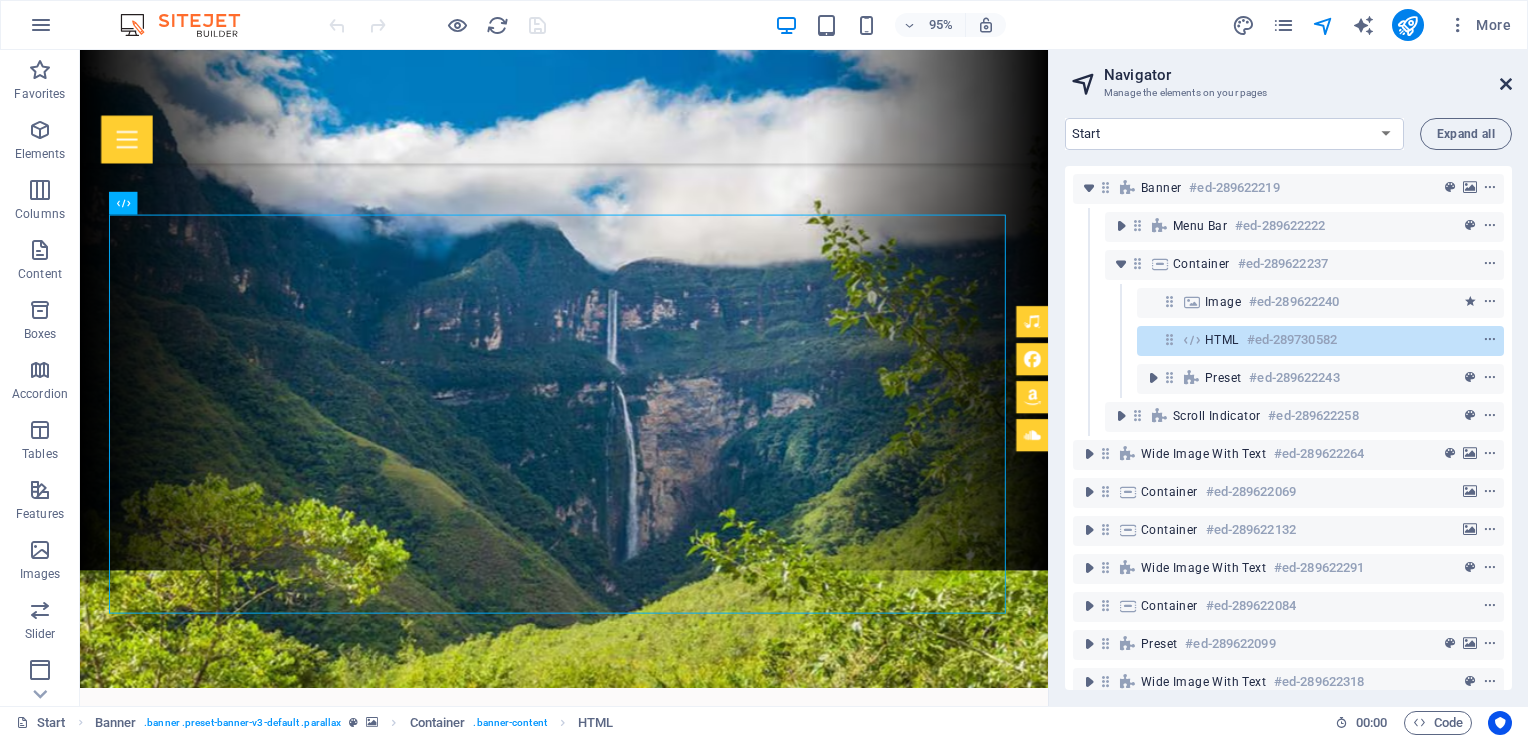 click at bounding box center [1506, 84] 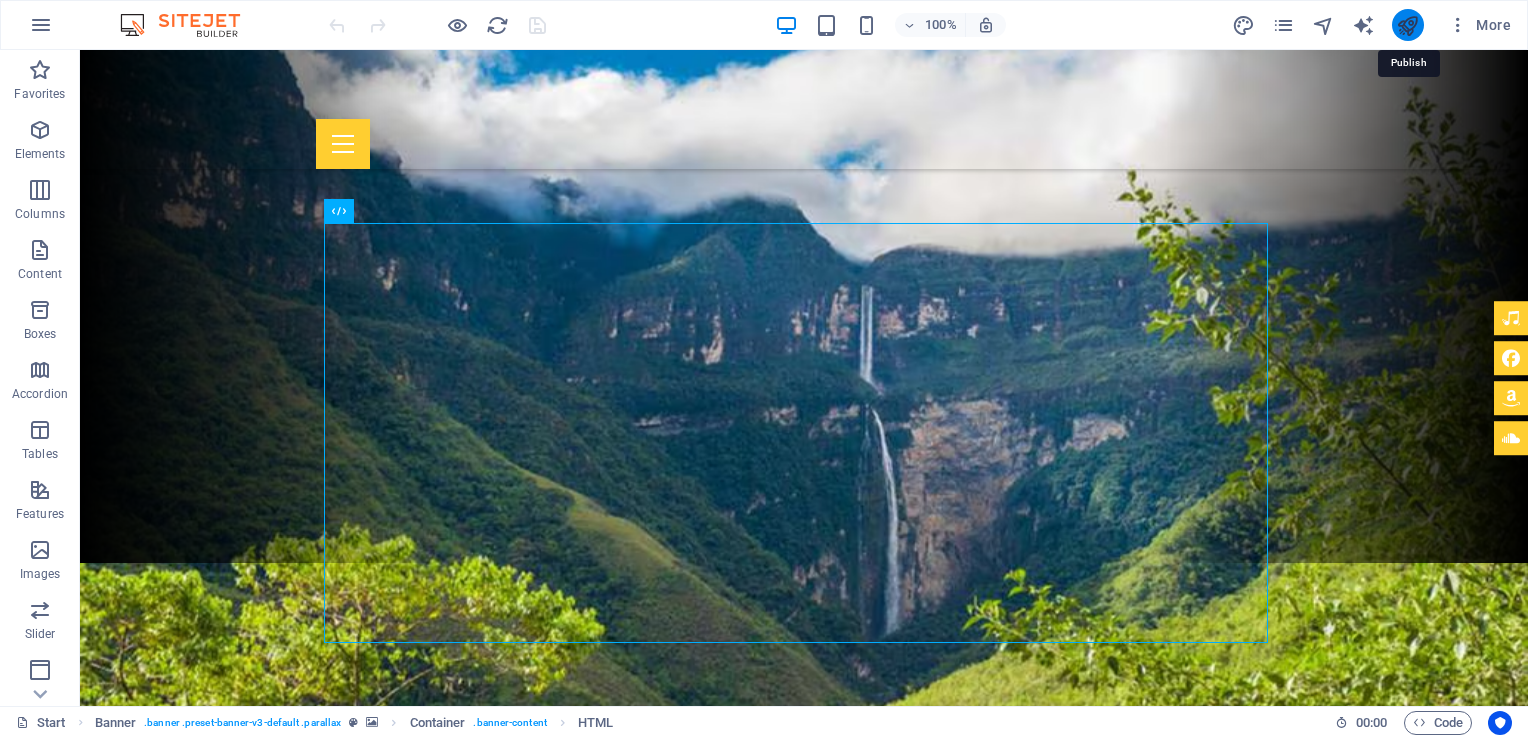 click at bounding box center [1407, 25] 